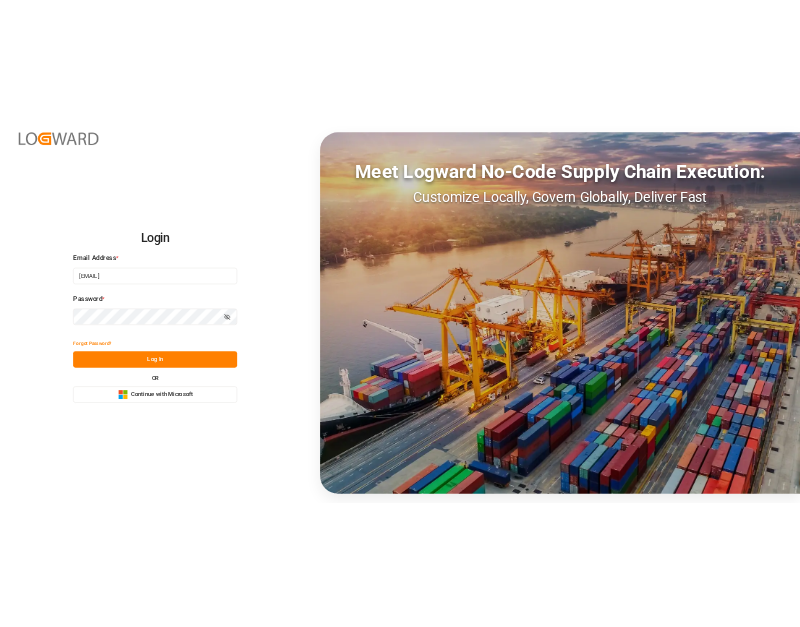scroll, scrollTop: 0, scrollLeft: 0, axis: both 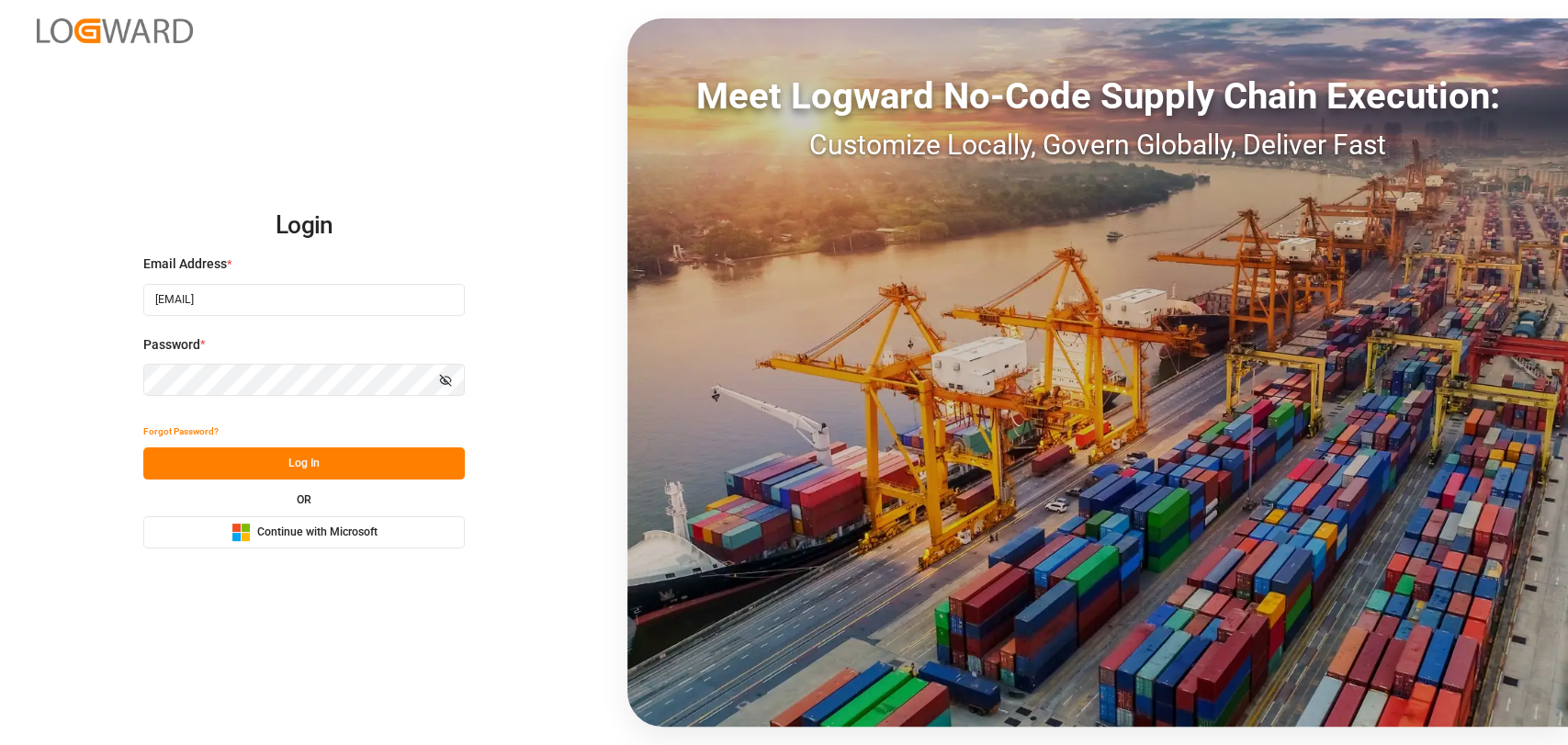 click on "Log In" at bounding box center [304, 463] 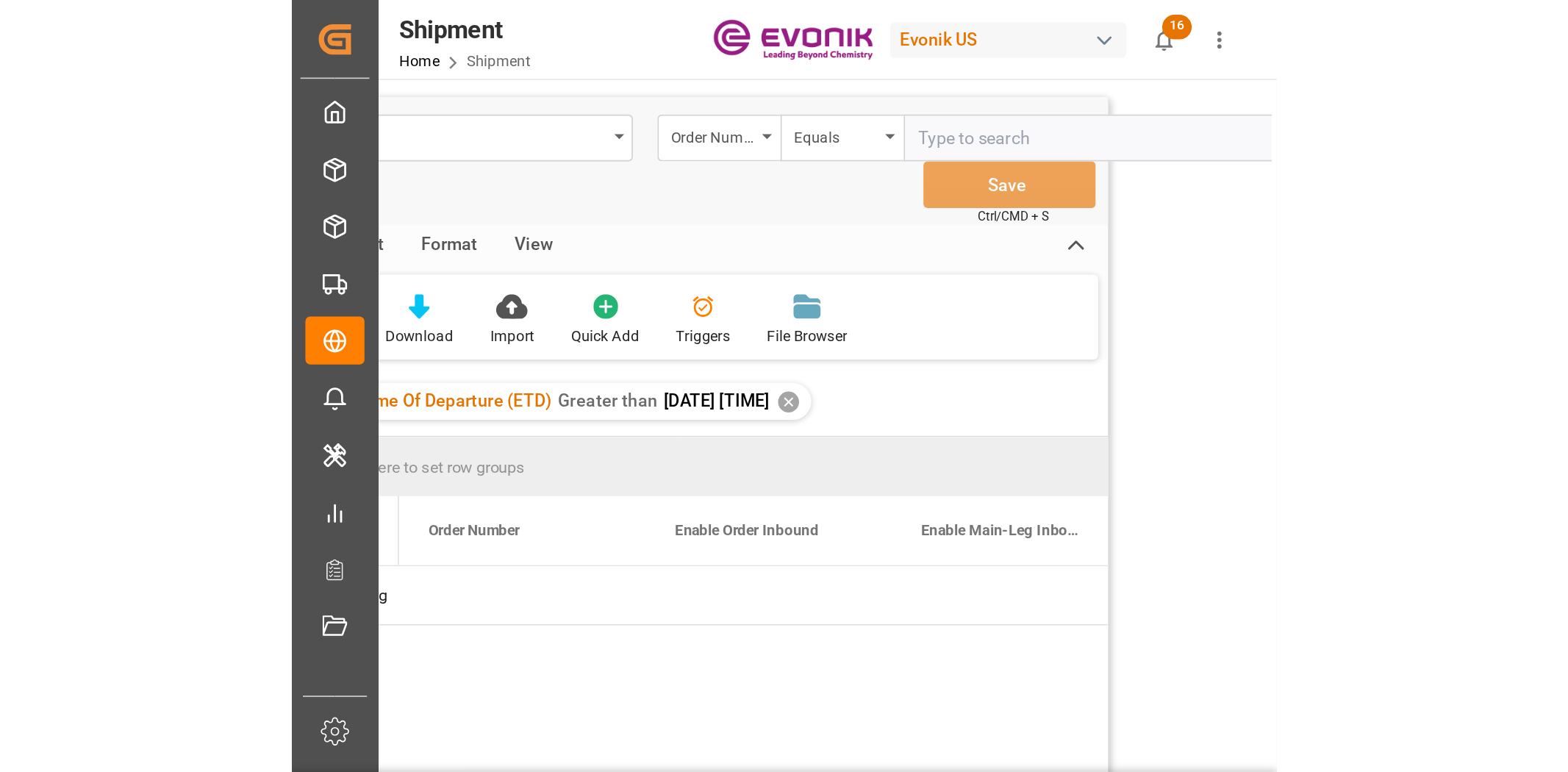 scroll, scrollTop: 0, scrollLeft: 0, axis: both 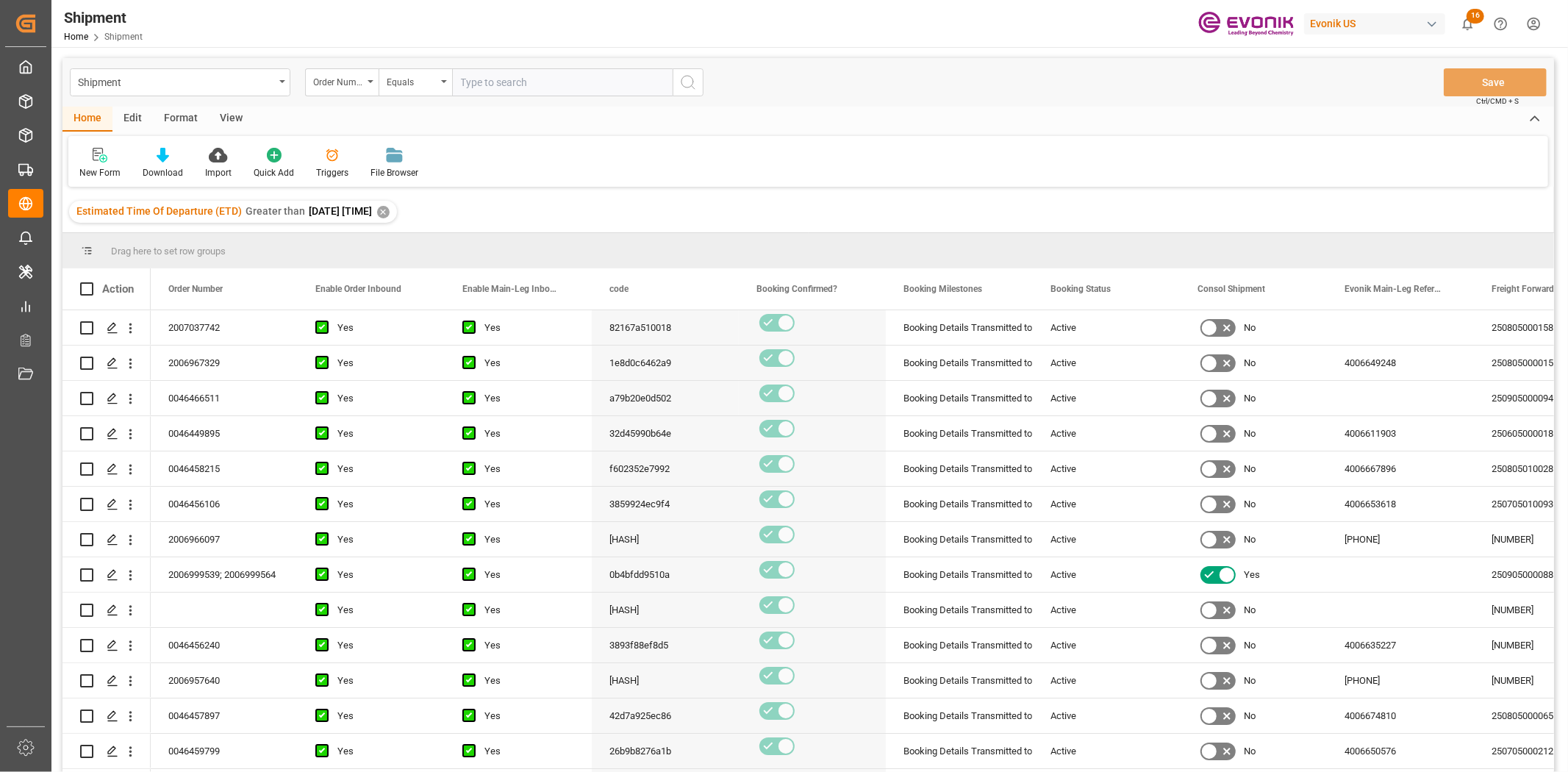 click on "New Form Download Import Quick Add Triggers File Browser" at bounding box center [808, 161] 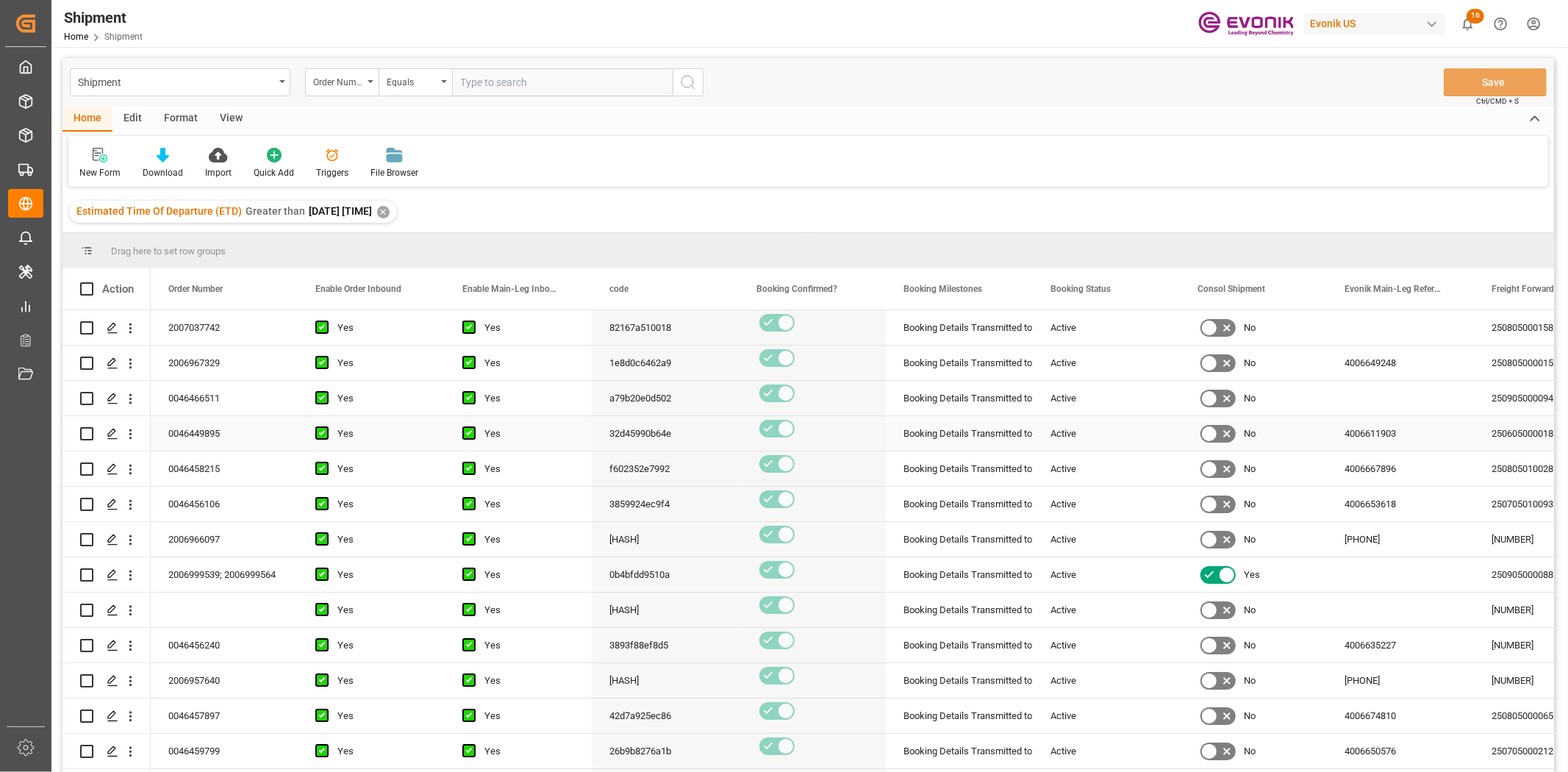 scroll, scrollTop: 1, scrollLeft: 0, axis: vertical 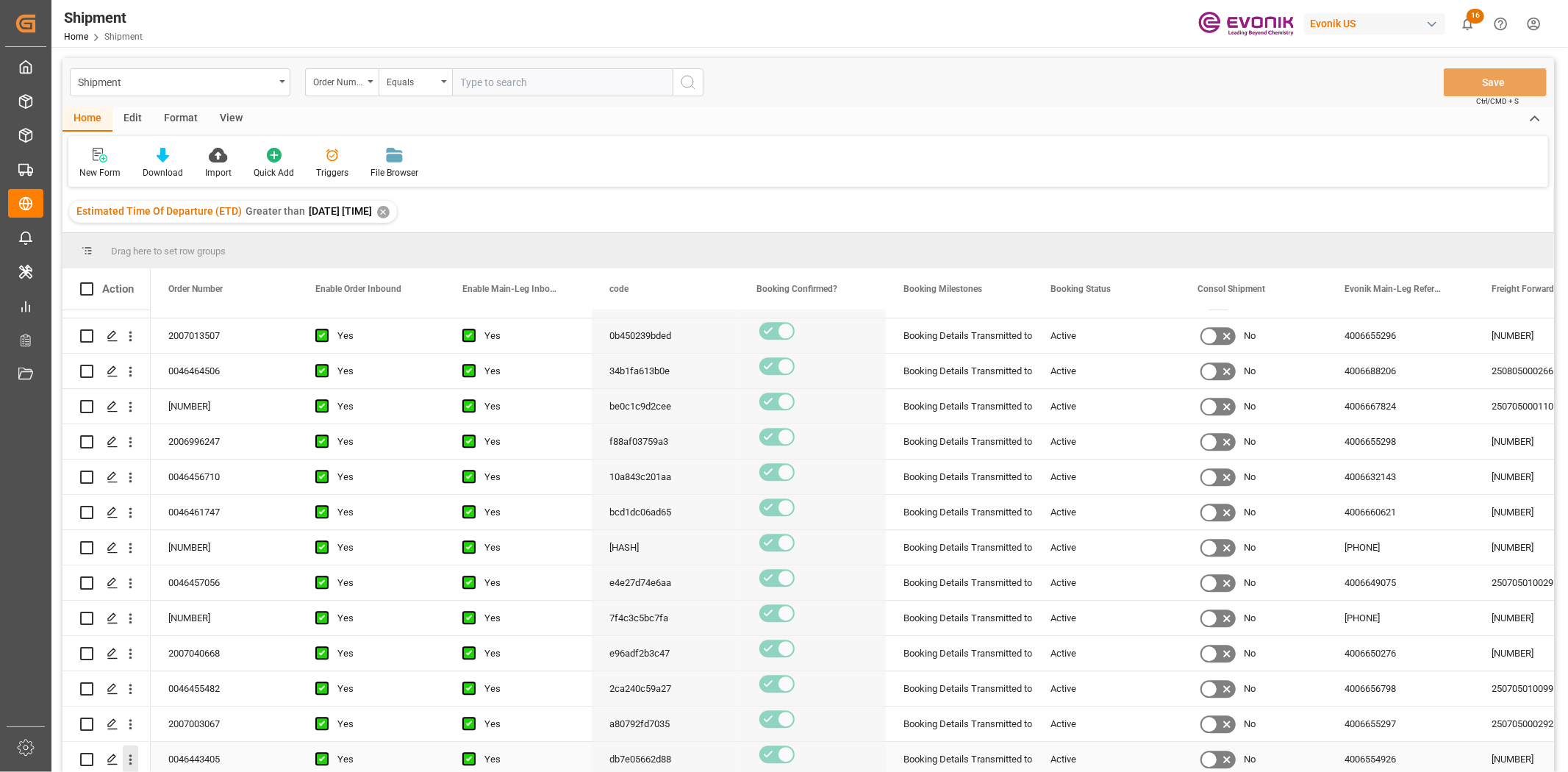 click 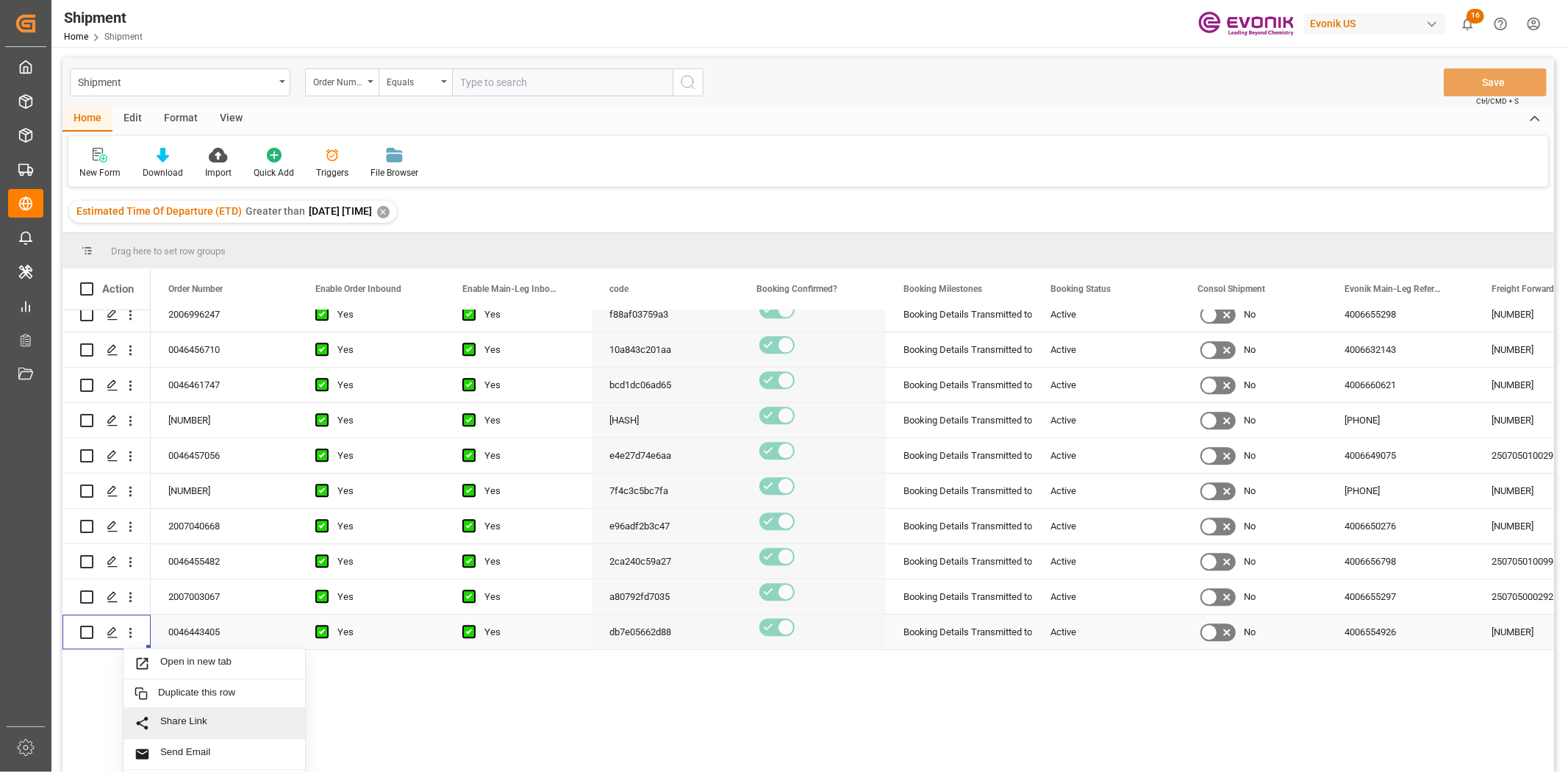 scroll, scrollTop: 3230, scrollLeft: 0, axis: vertical 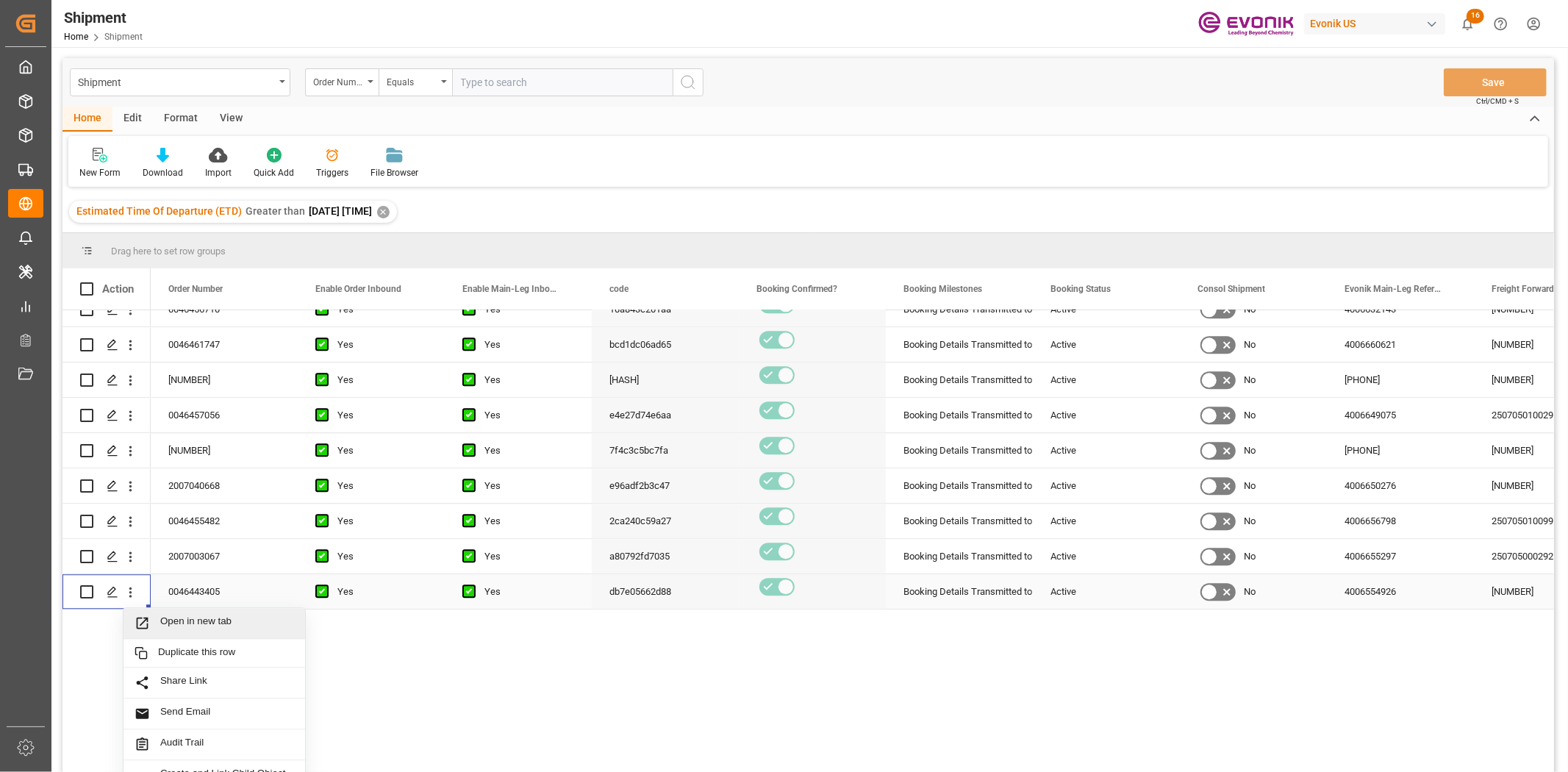 click on "Open in new tab" at bounding box center (227, 623) 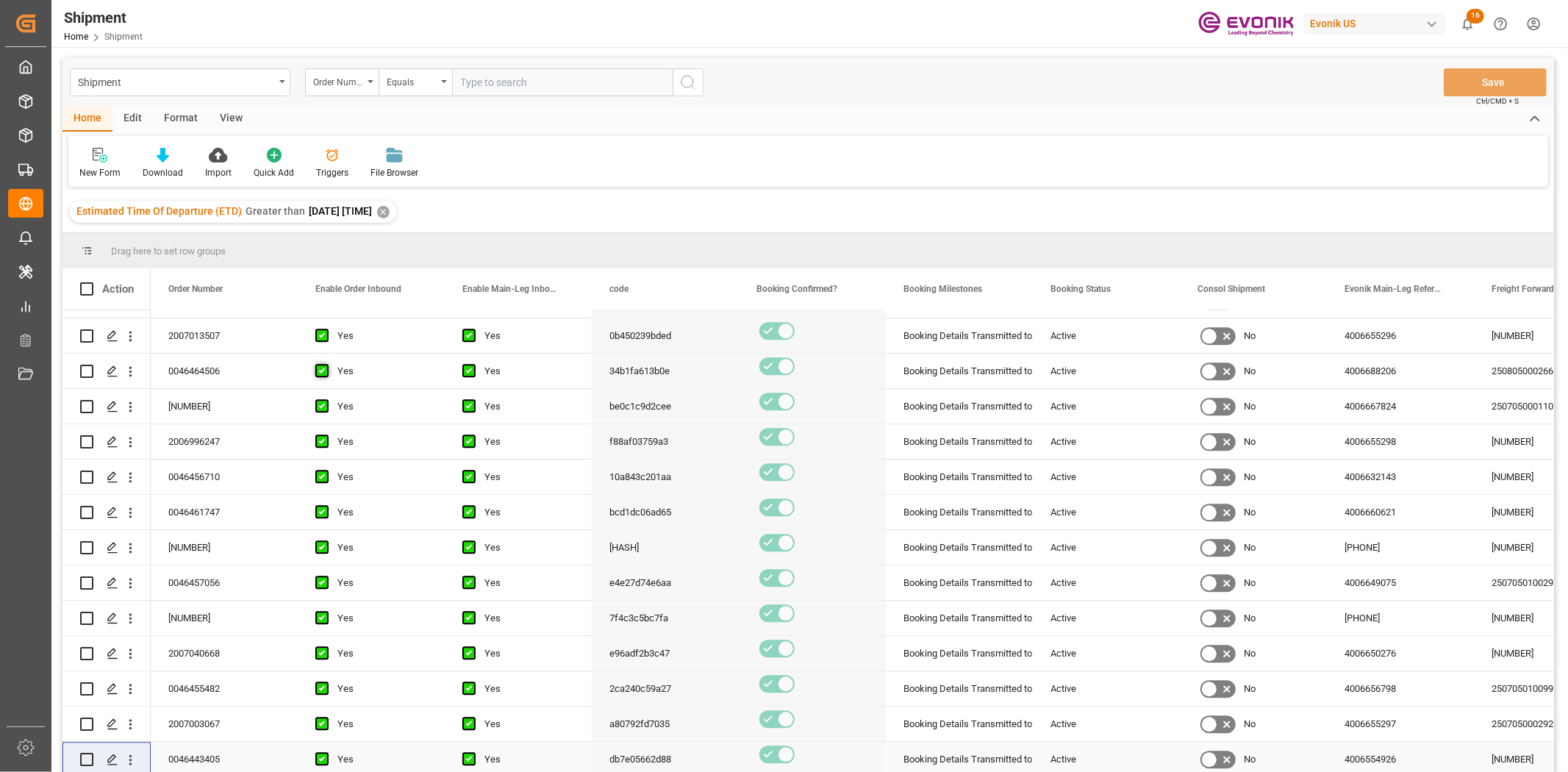 scroll, scrollTop: 3067, scrollLeft: 0, axis: vertical 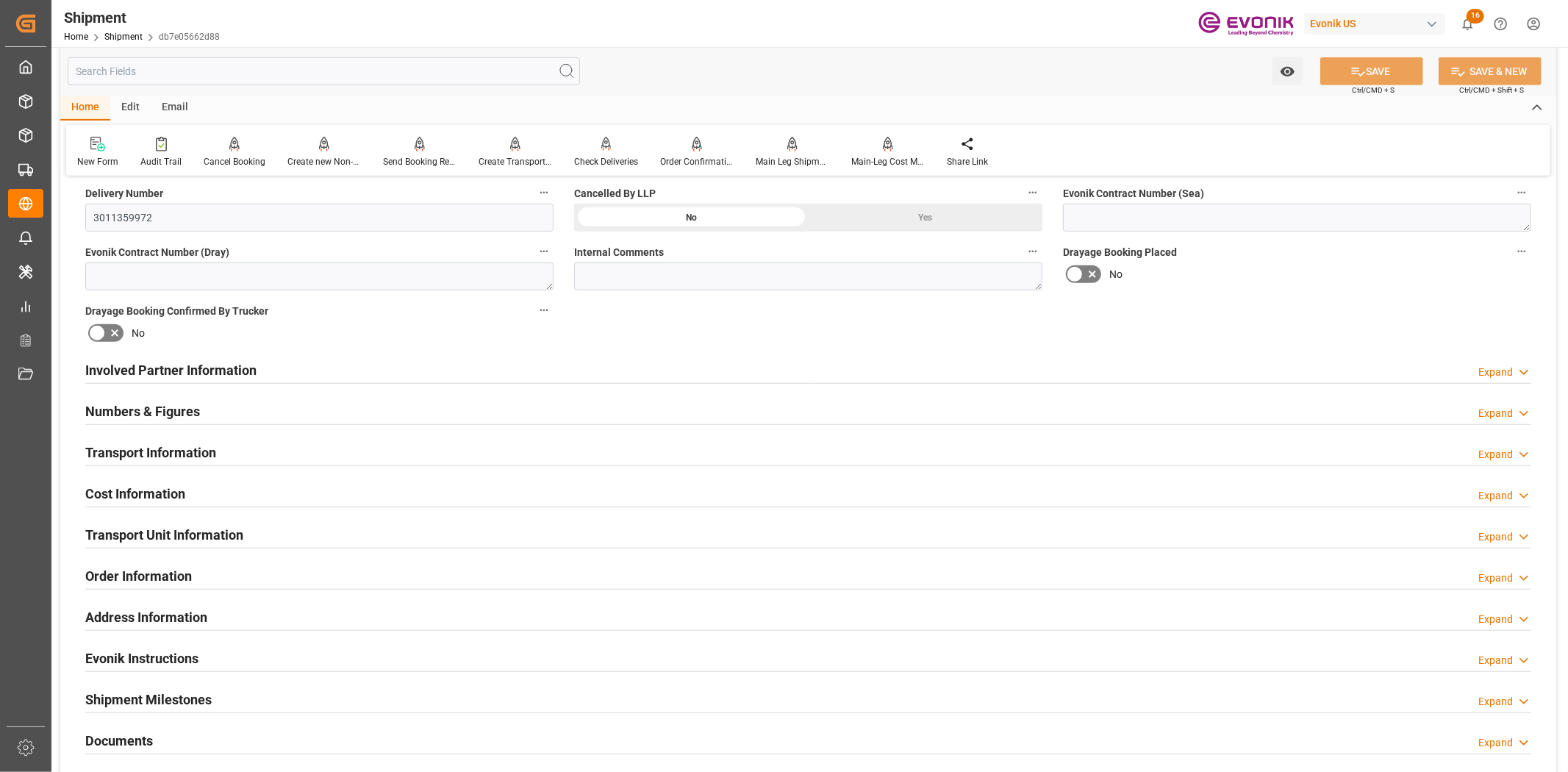 click on "Transport Unit Information" at bounding box center (164, 535) 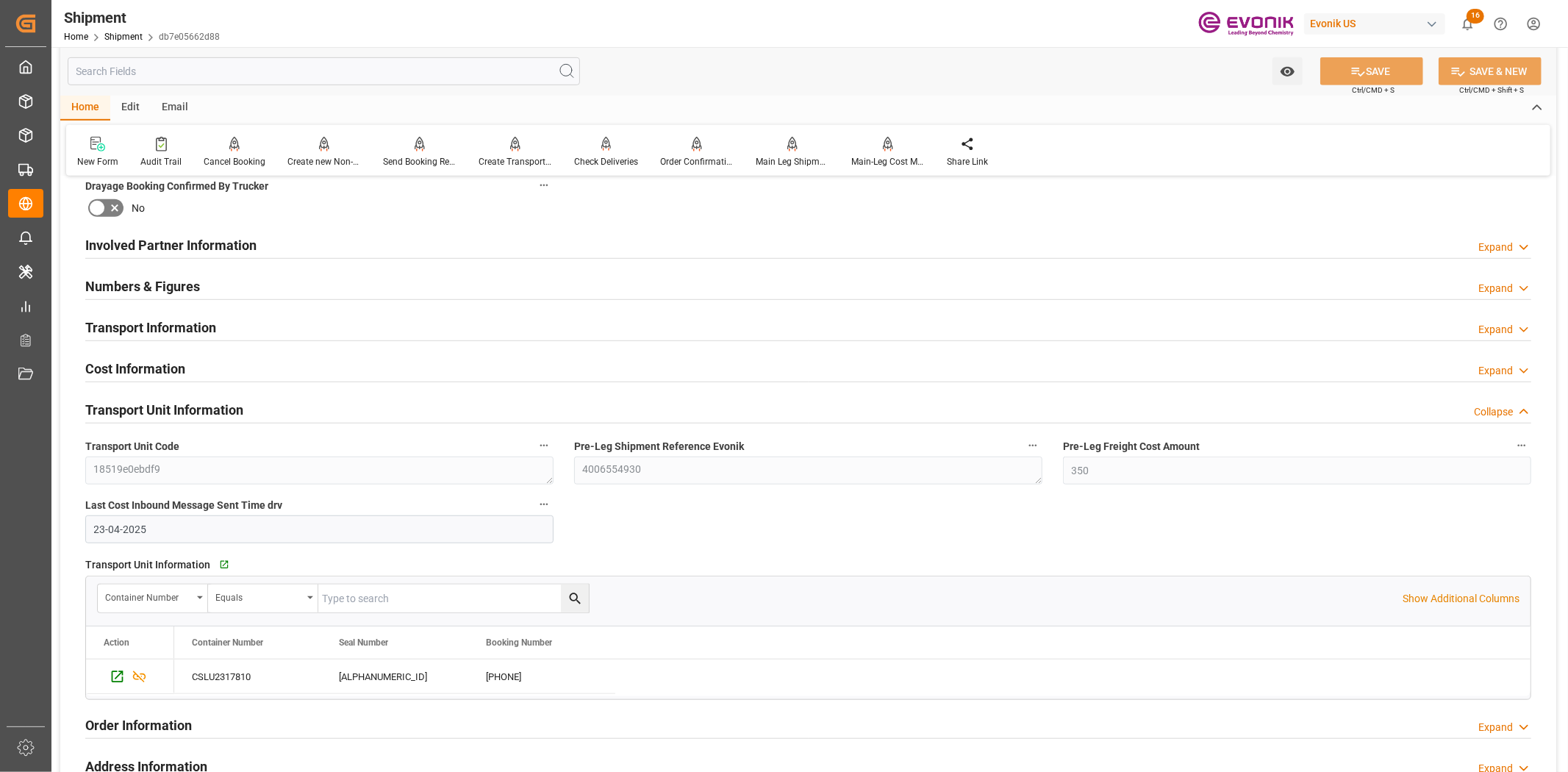 scroll, scrollTop: 817, scrollLeft: 0, axis: vertical 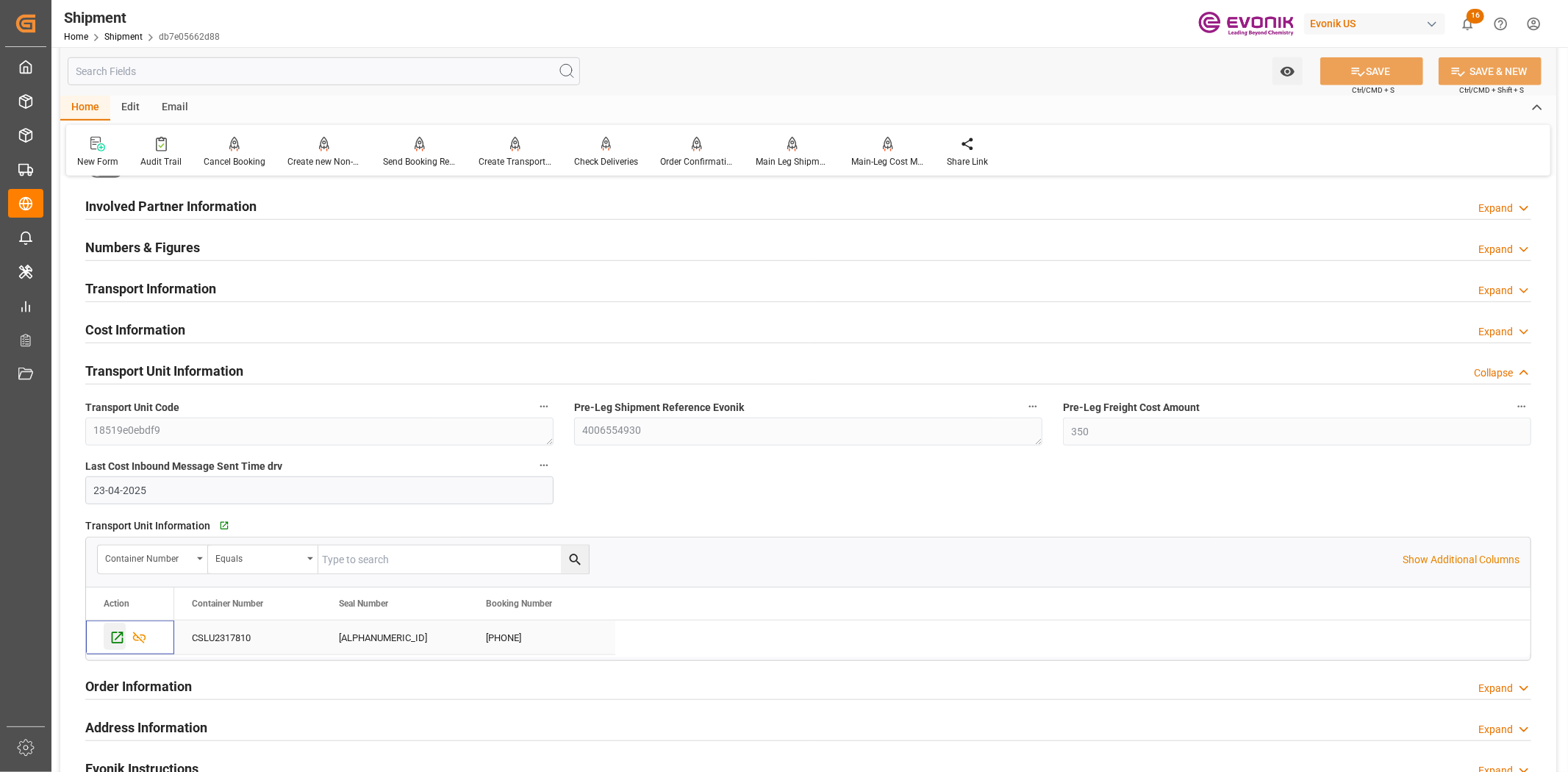 click 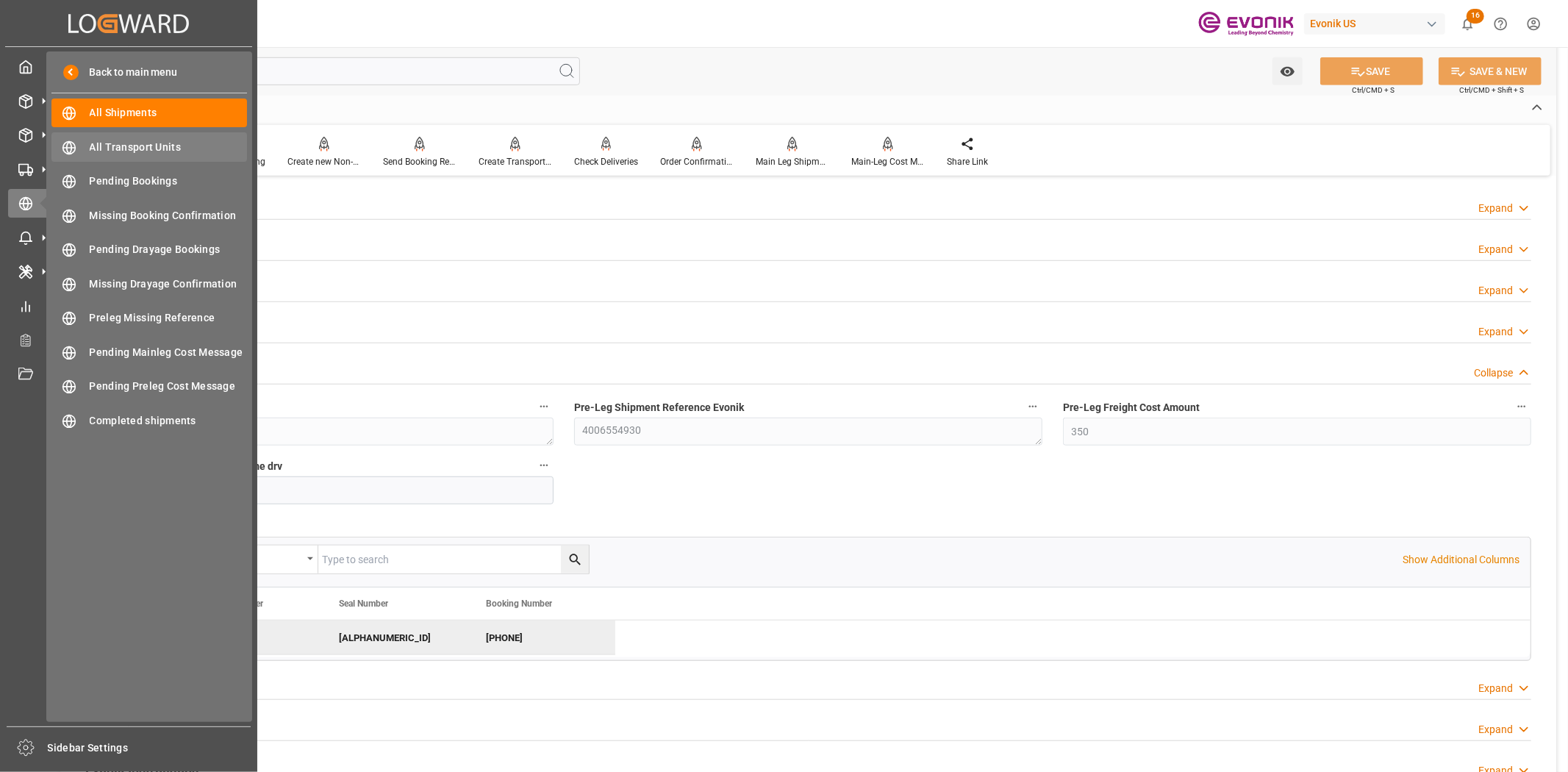 click on "All Transport Units" at bounding box center [168, 147] 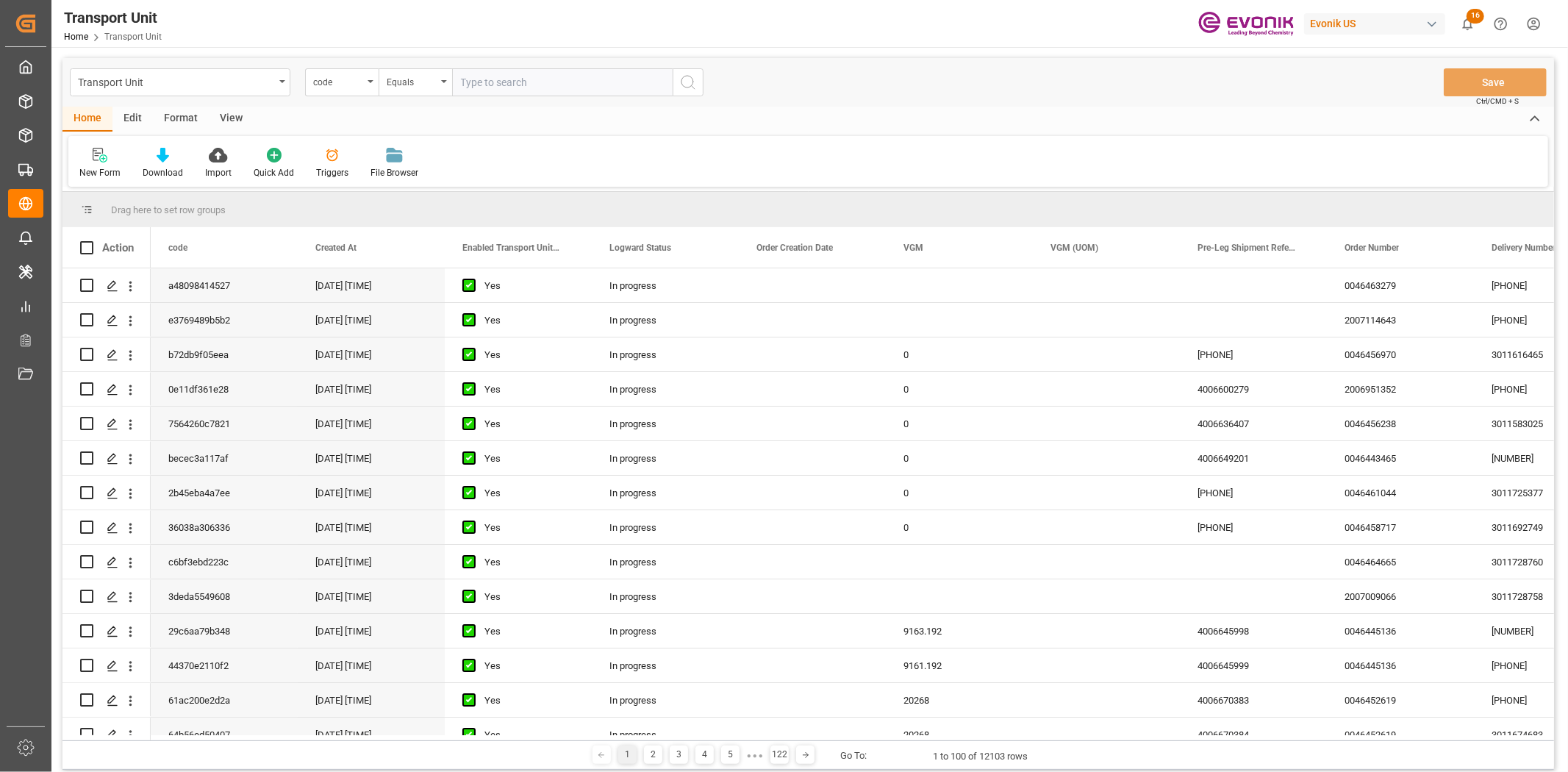 click on "Edit" at bounding box center (132, 119) 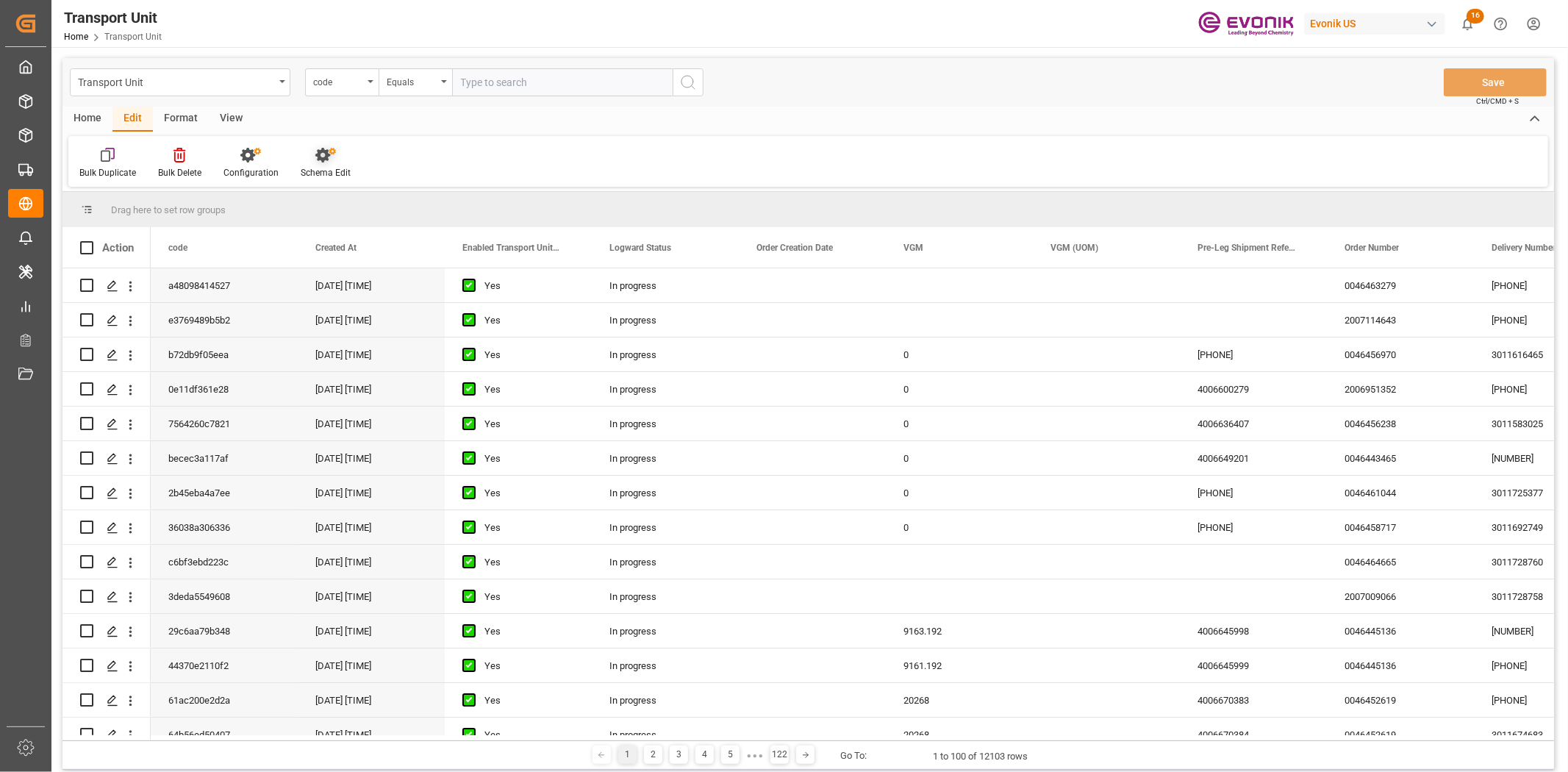 click 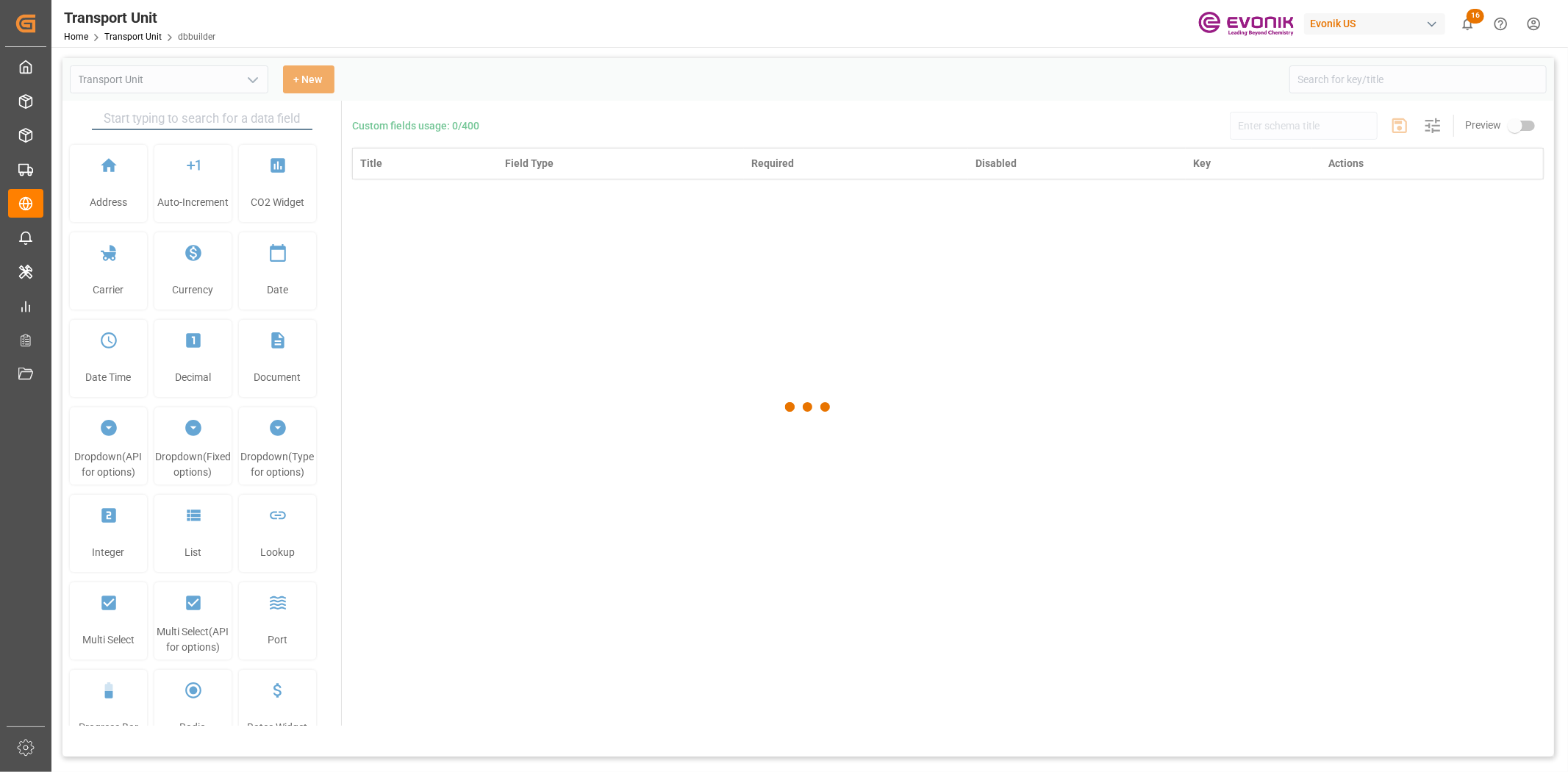 type on "Transport Unit" 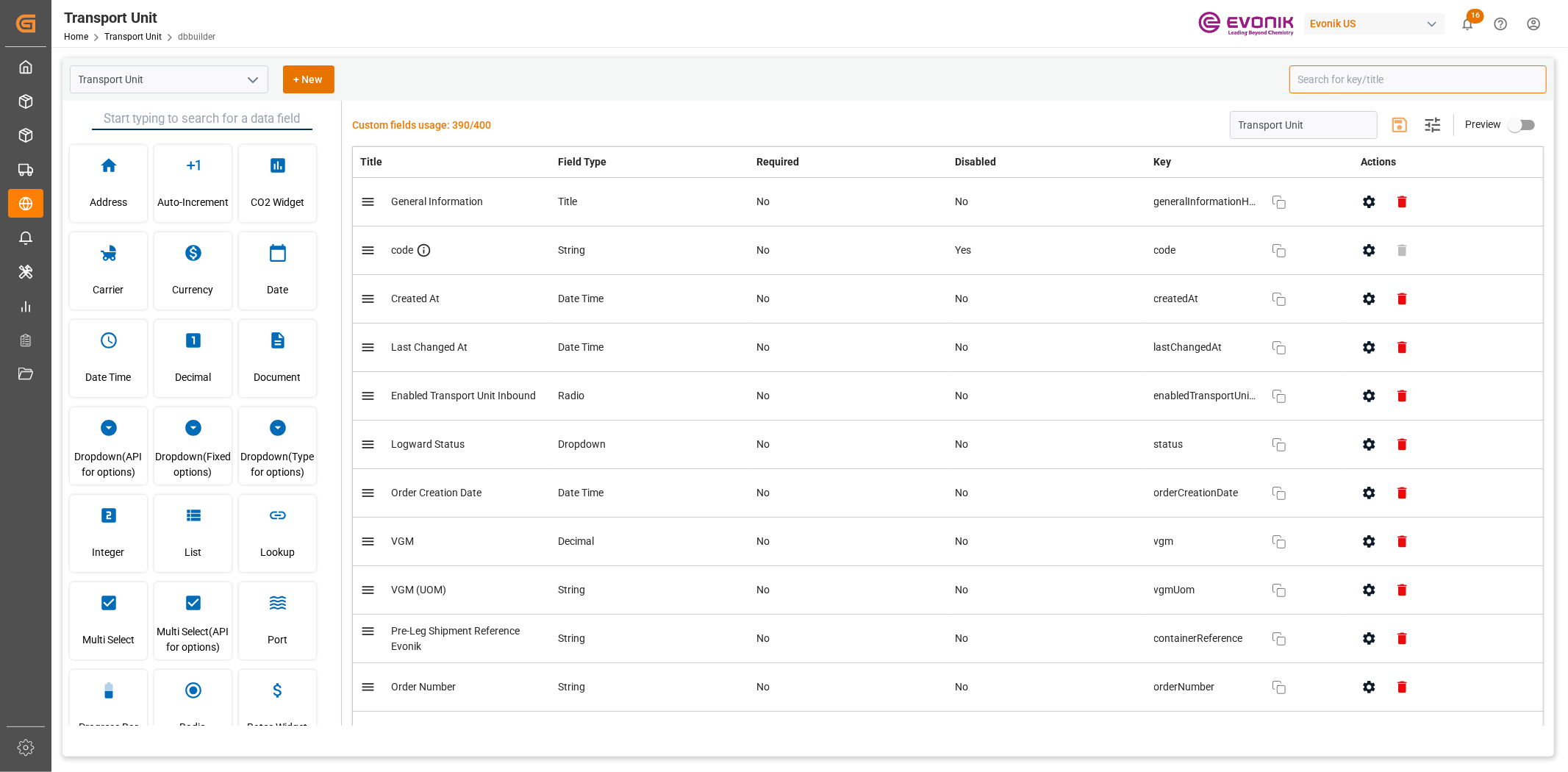 click at bounding box center (1418, 79) 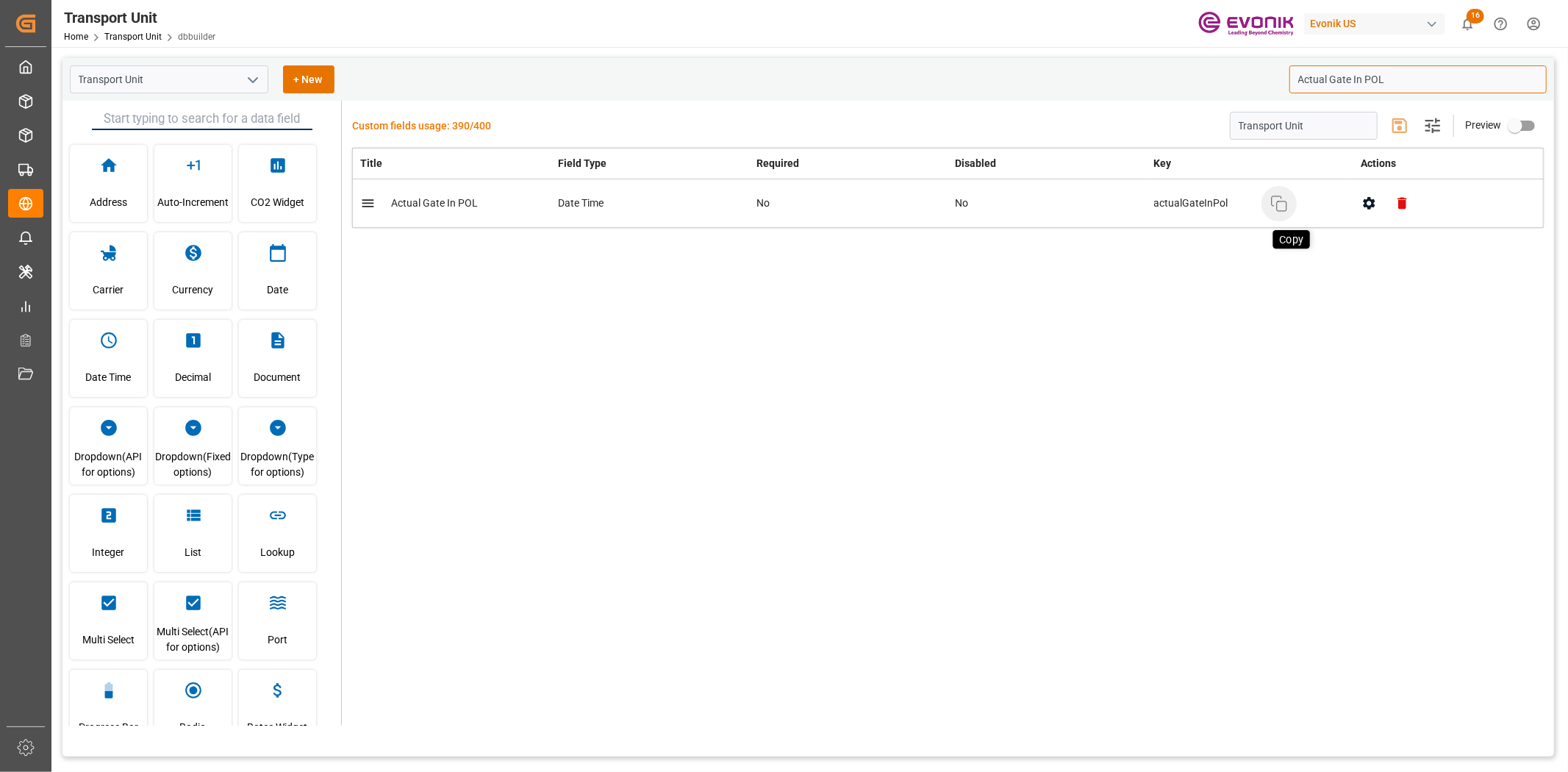 click 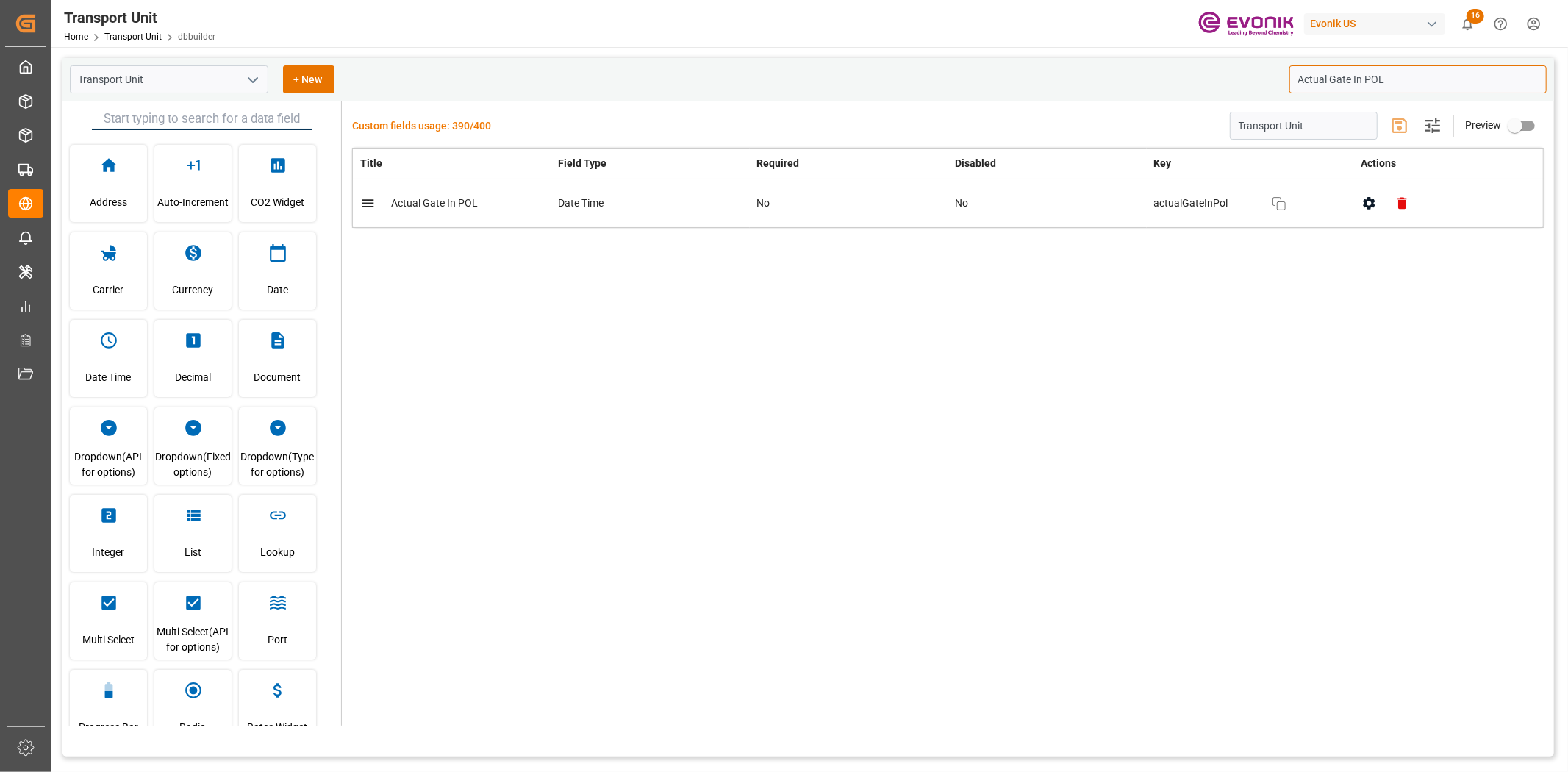 type on "Actual Gate In POL" 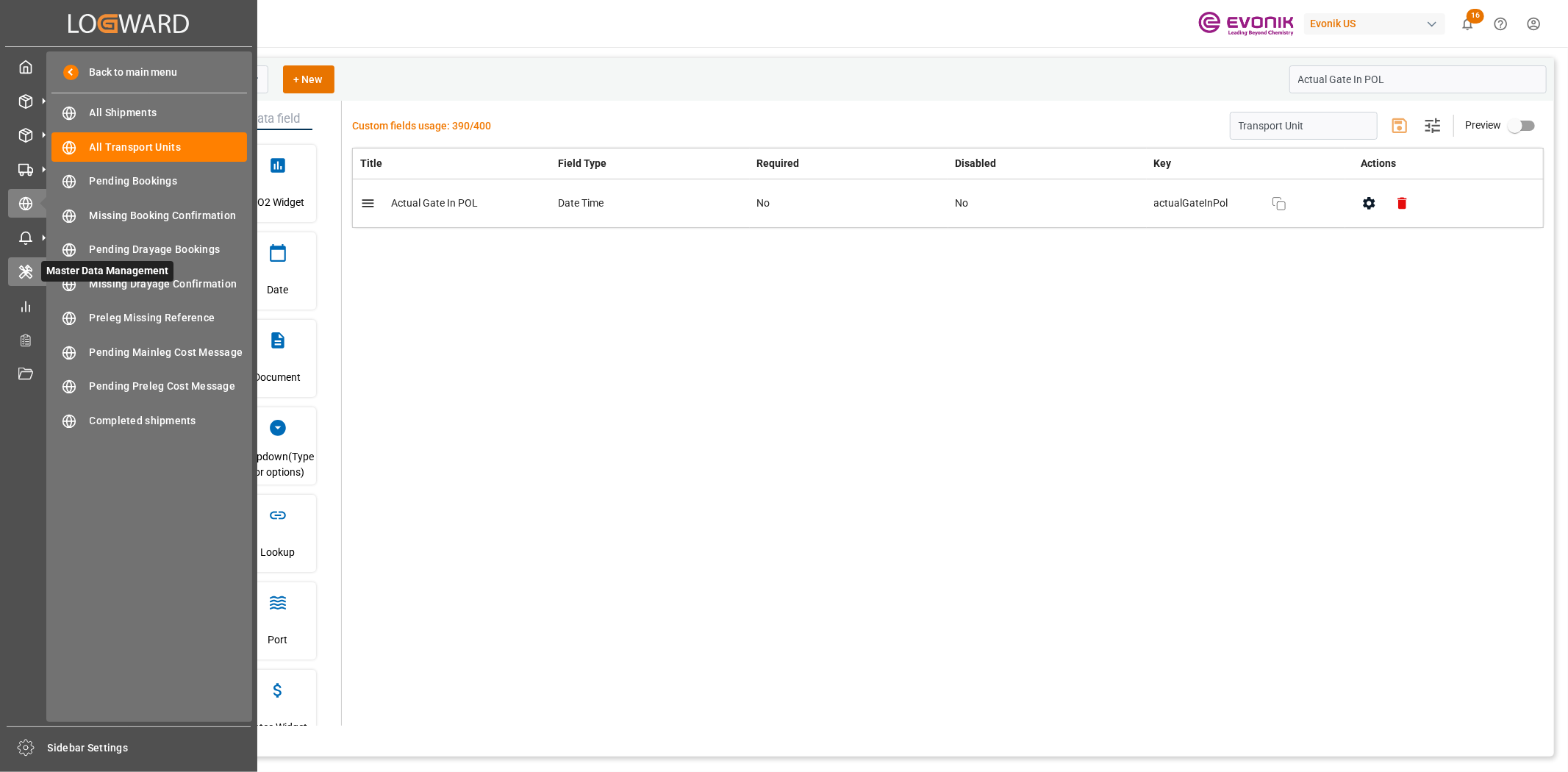 click 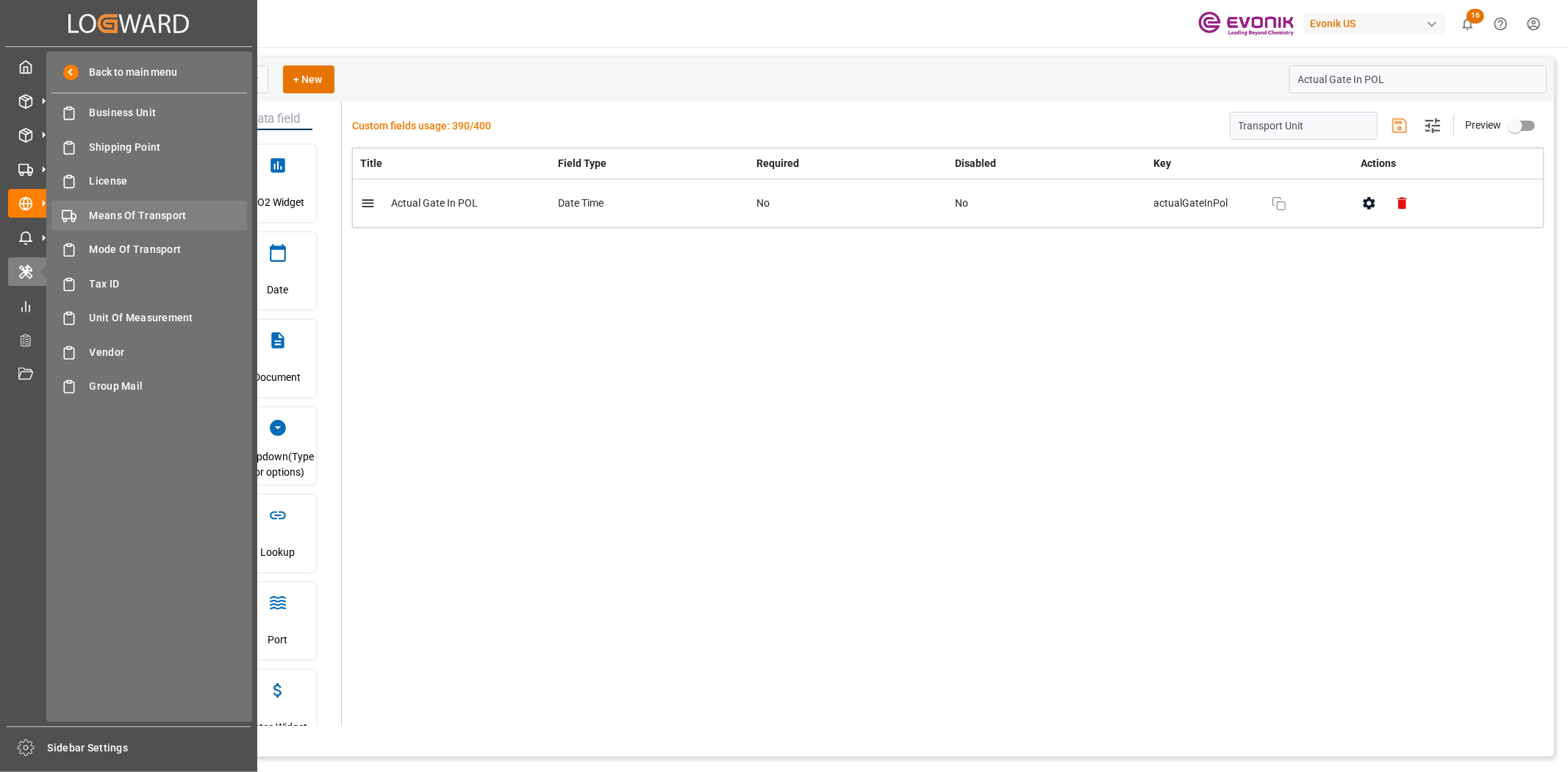 click on "Means Of Transport" at bounding box center (168, 215) 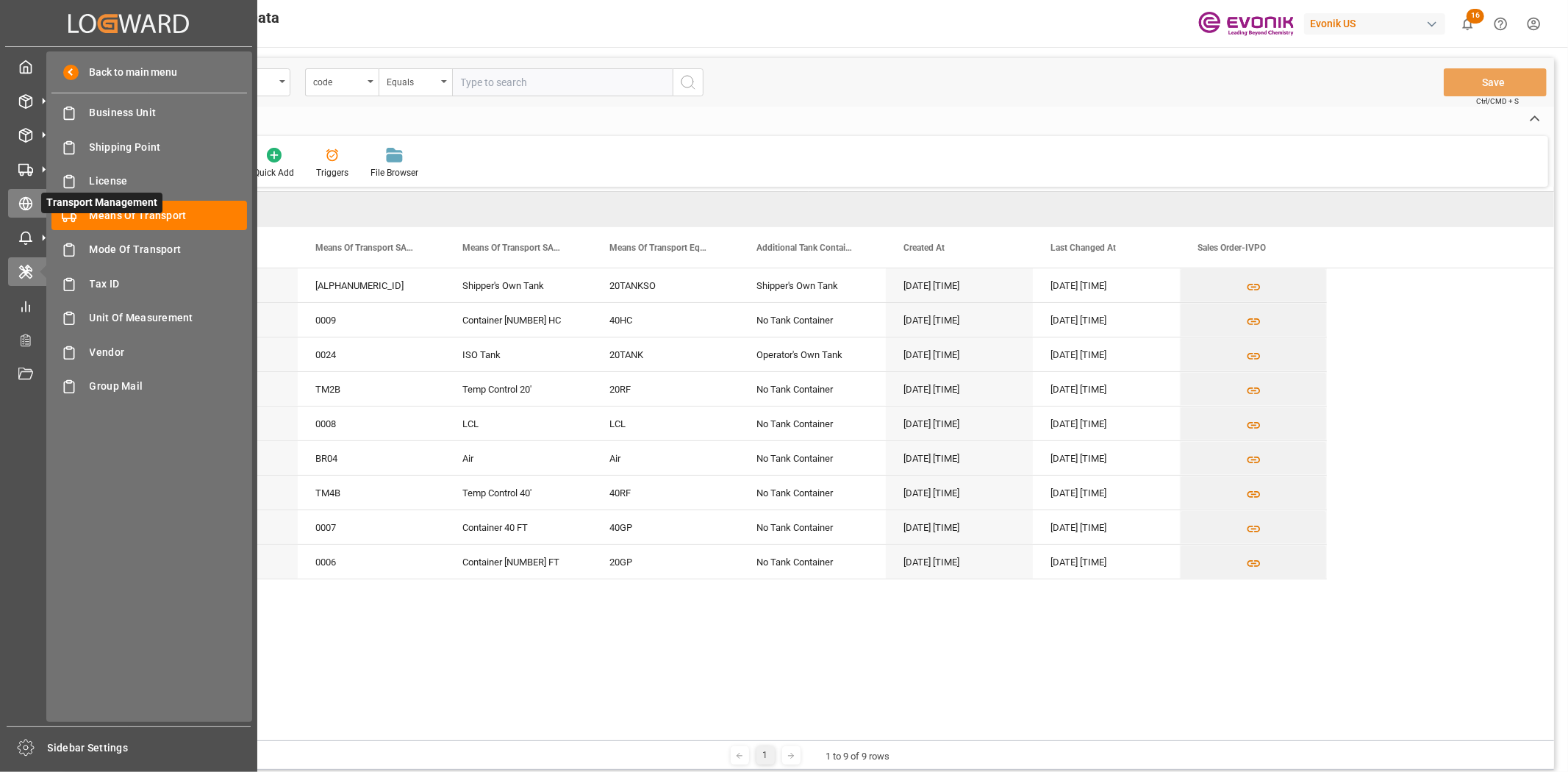 click on "Transport Management Transport Management" at bounding box center (129, 203) 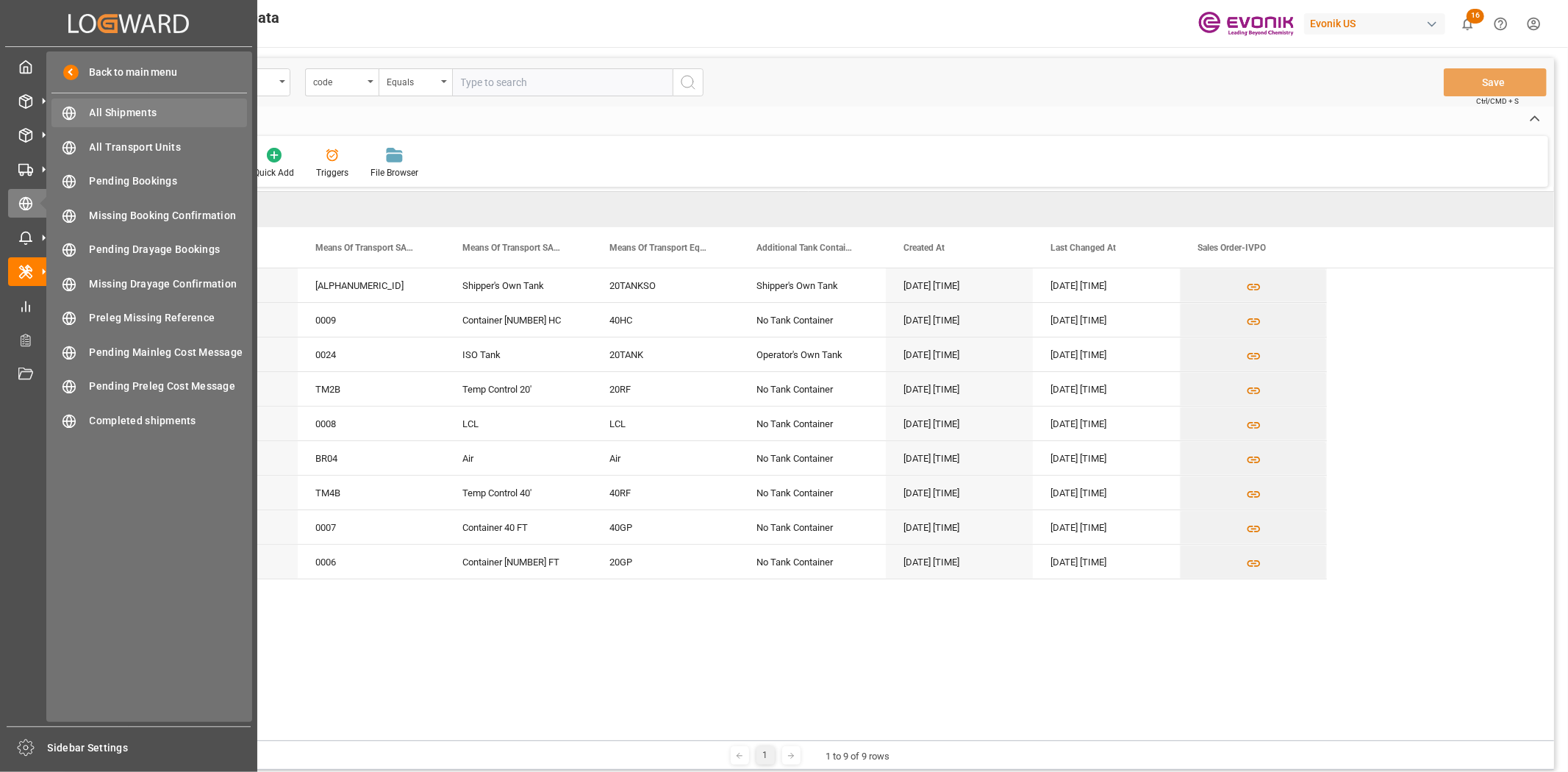 click on "All Shipments" at bounding box center (168, 112) 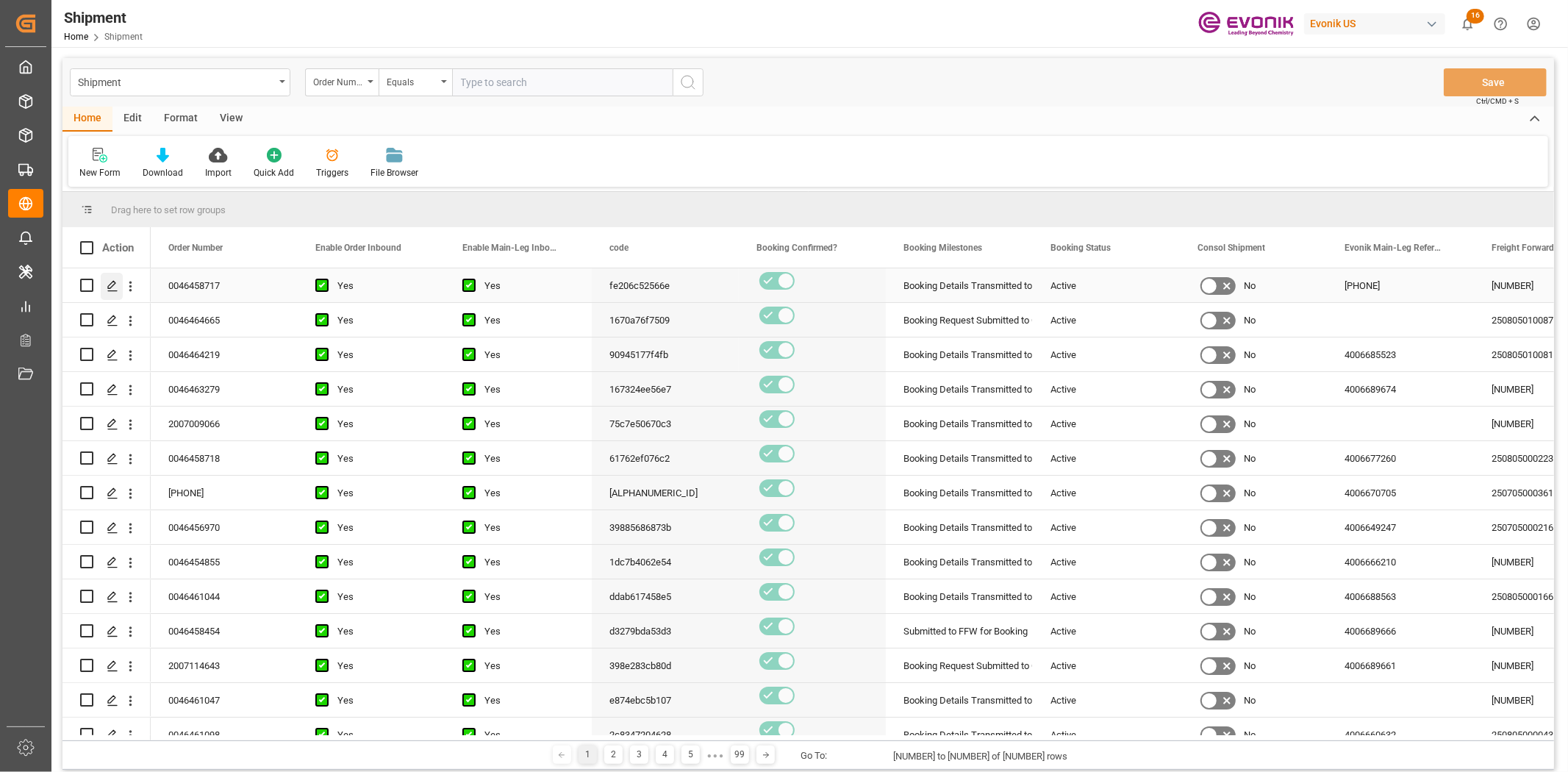 click 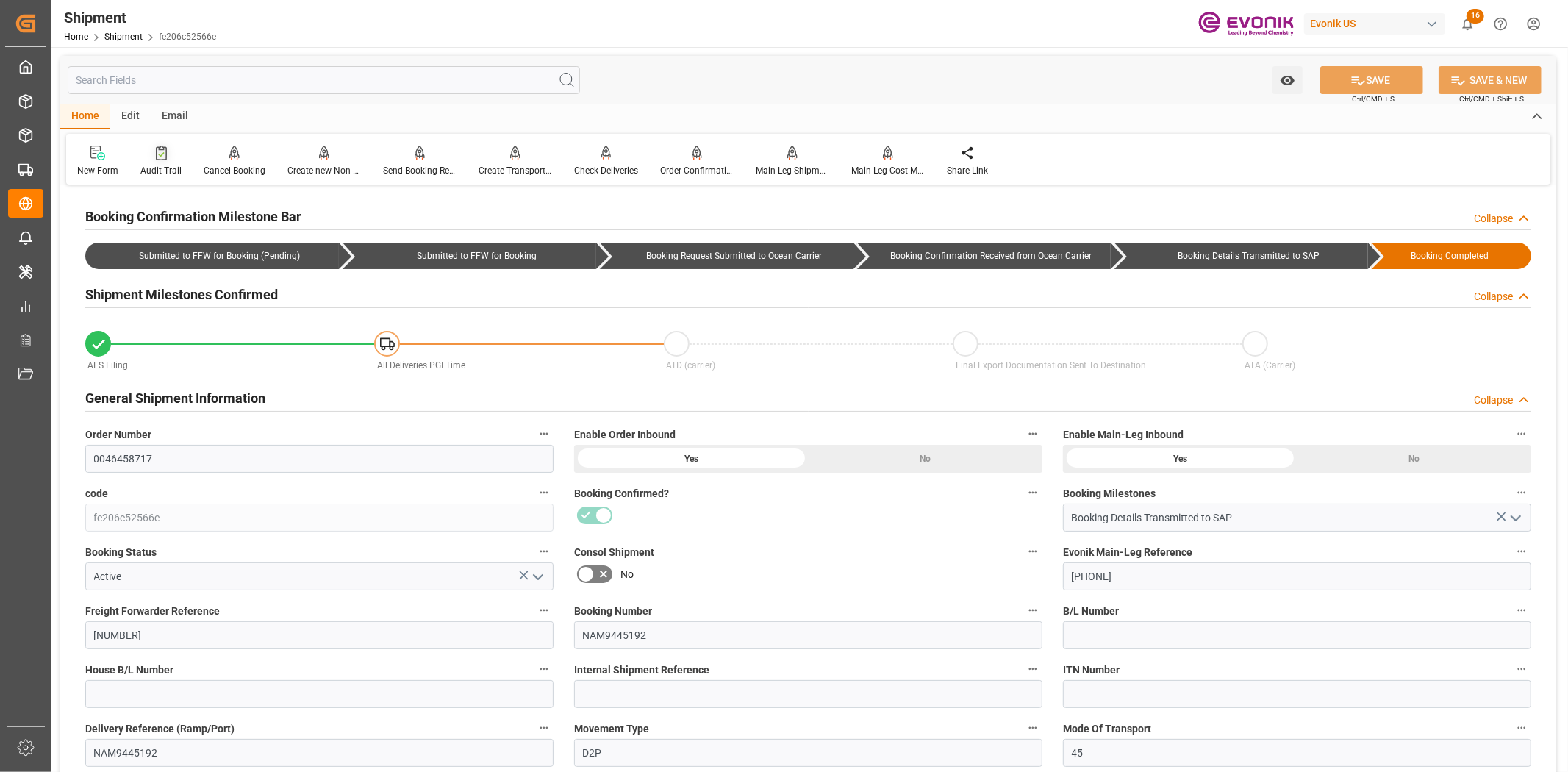 click at bounding box center [161, 152] 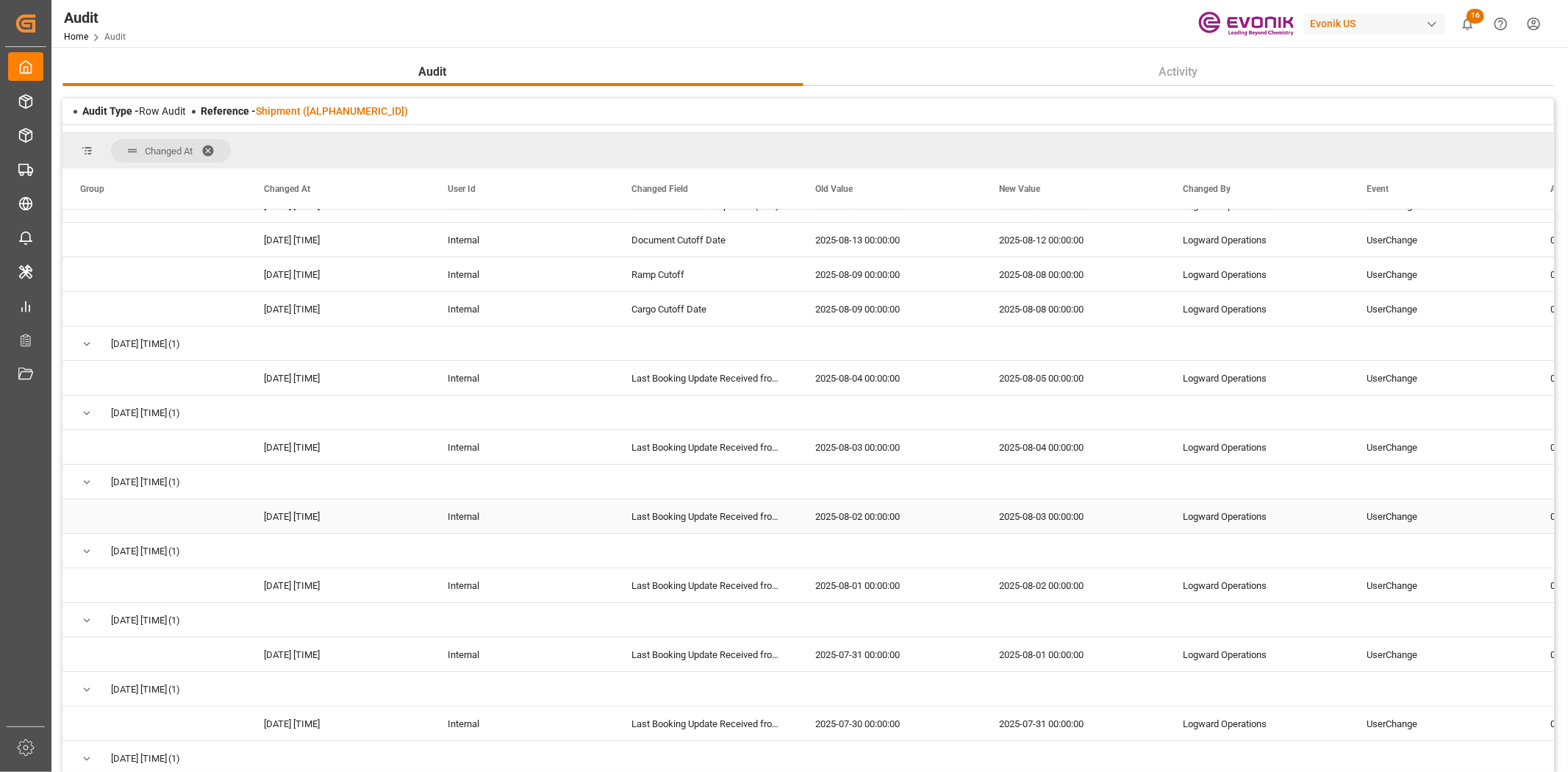 scroll, scrollTop: 163, scrollLeft: 0, axis: vertical 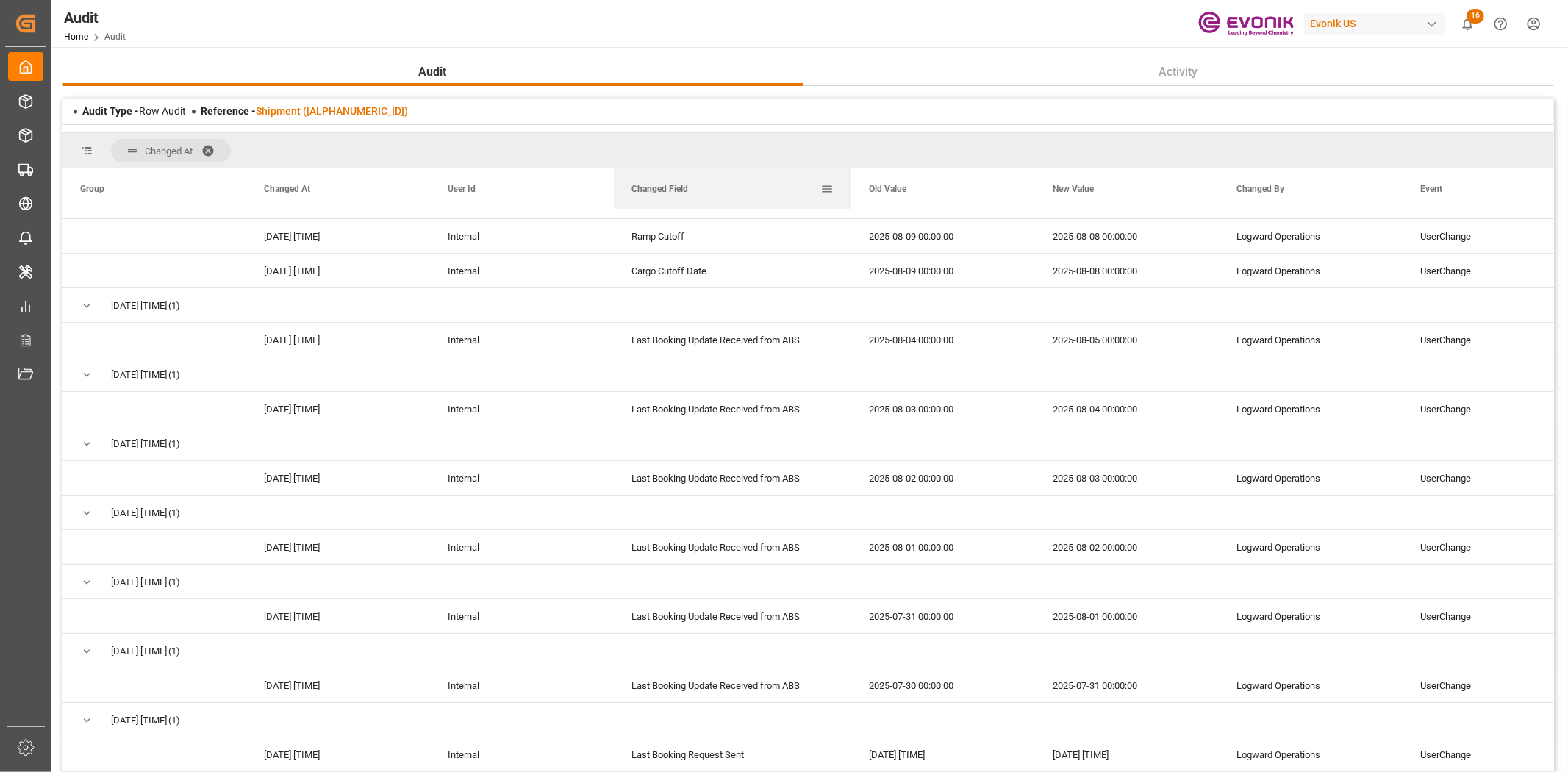 click at bounding box center (851, 188) 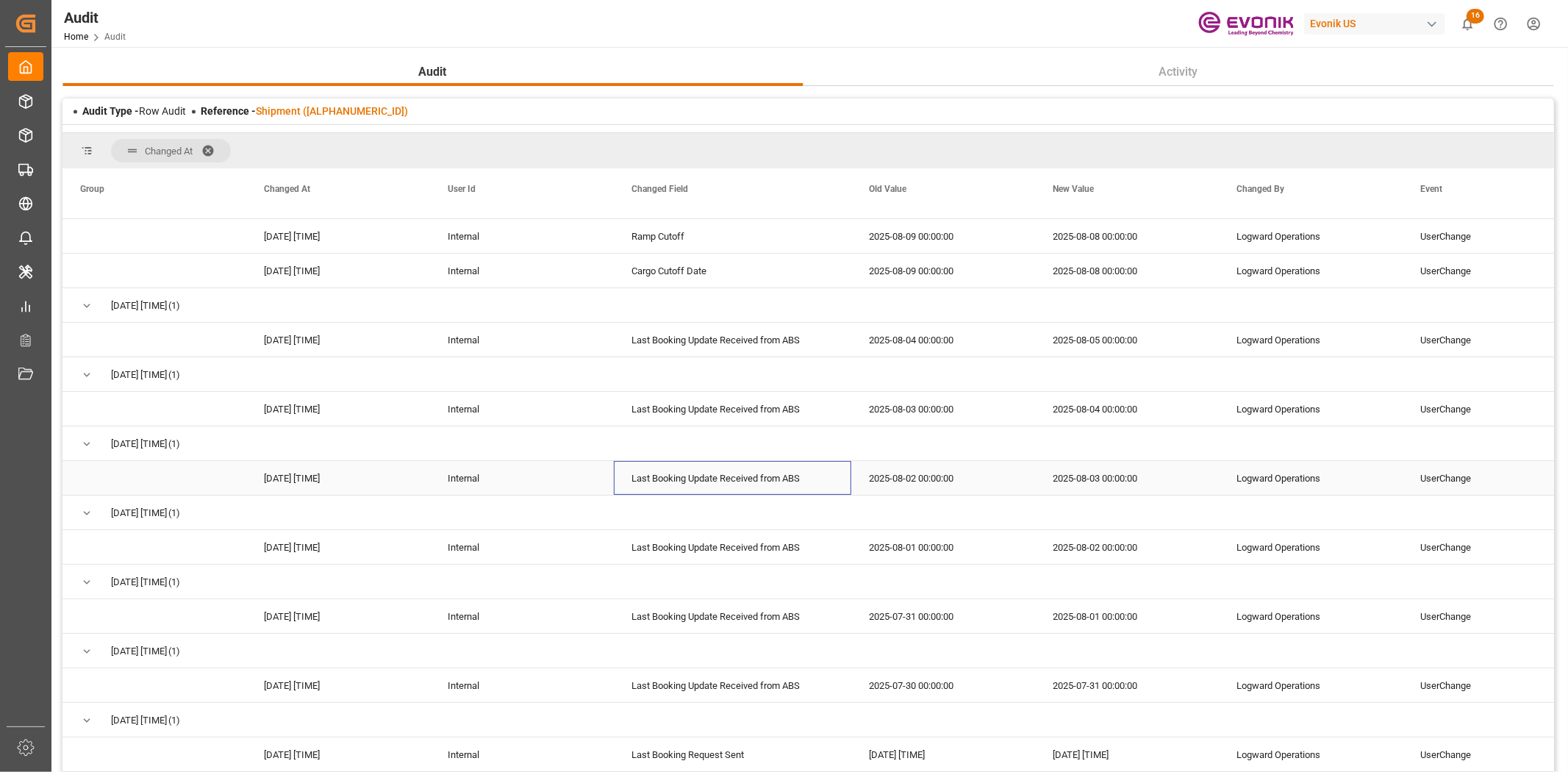 click on "Last Booking Update Received from ABS" at bounding box center [732, 478] 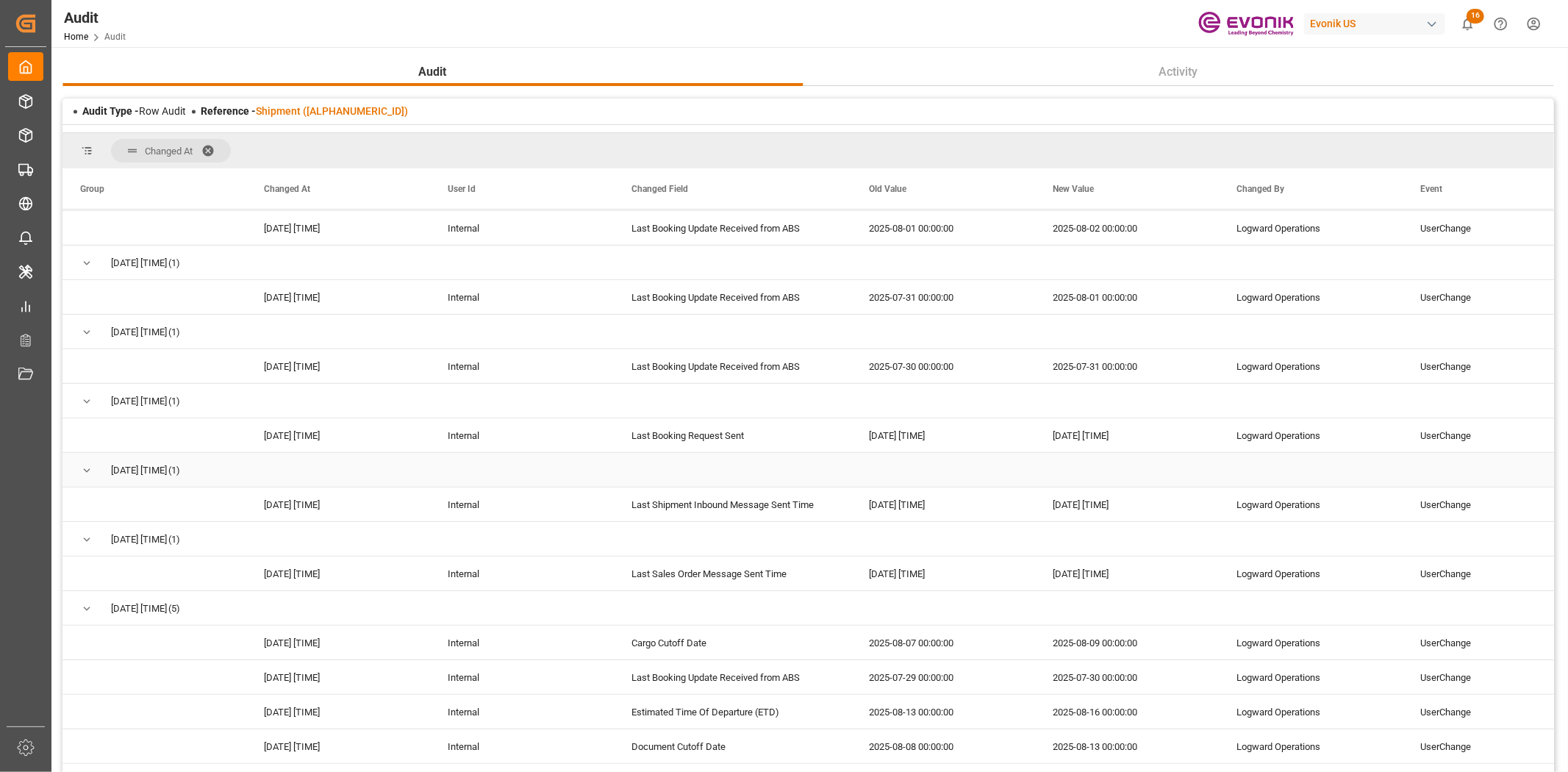 scroll, scrollTop: 490, scrollLeft: 0, axis: vertical 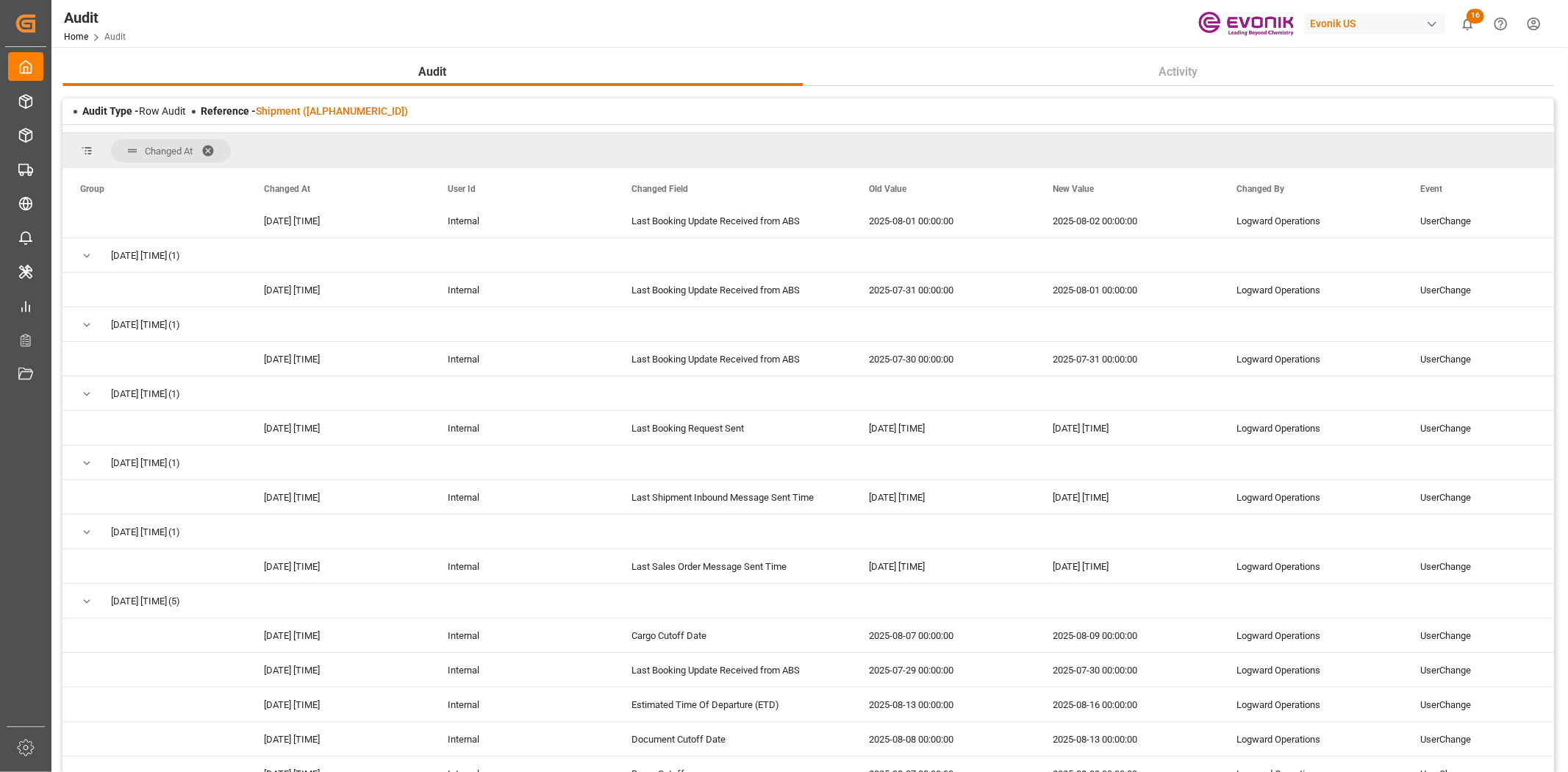 click on "Reference -  Shipment ([FILENAME])" at bounding box center [304, 111] 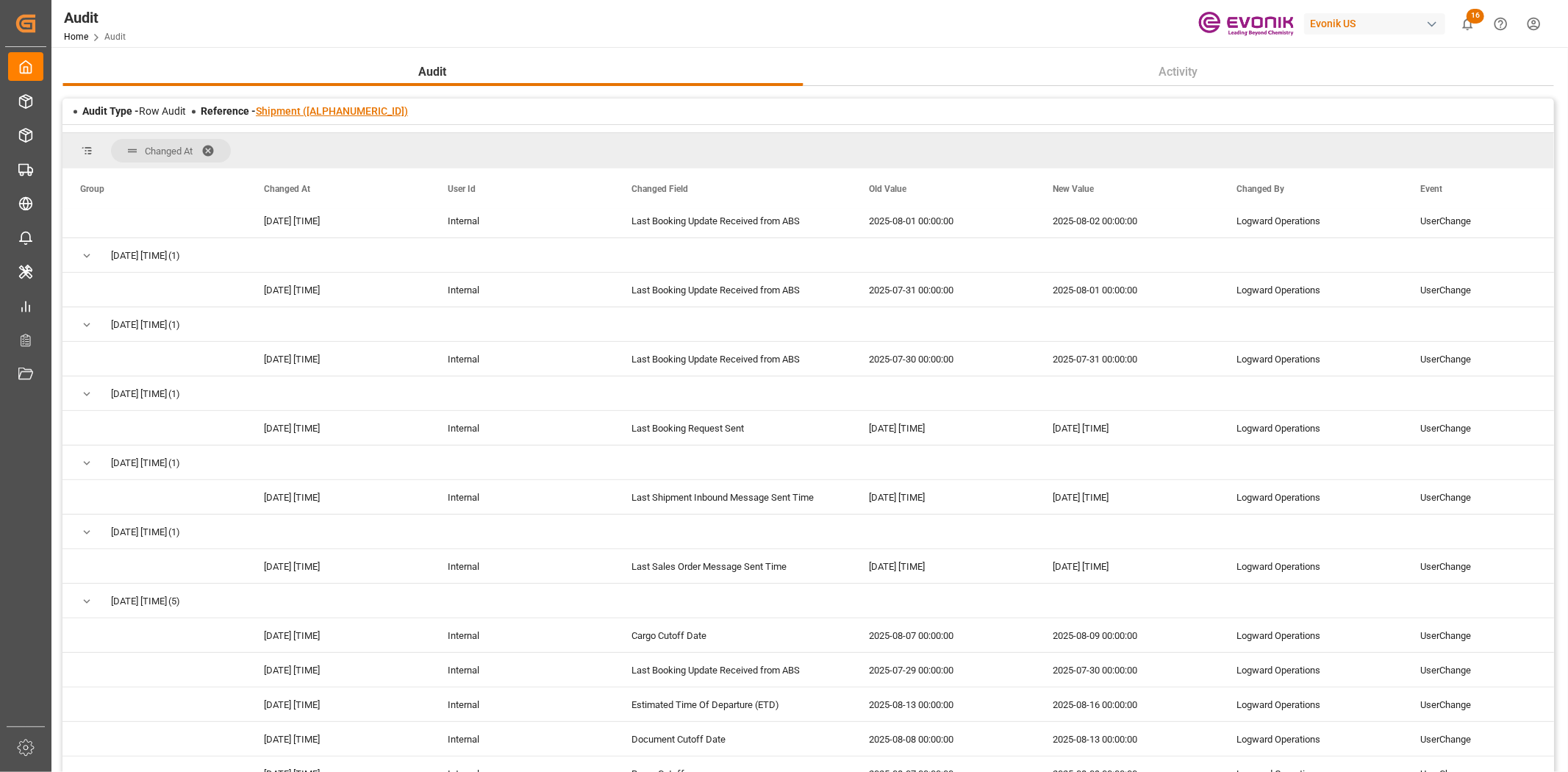 click on "Shipment ([ALPHANUMERIC_ID])" at bounding box center [332, 111] 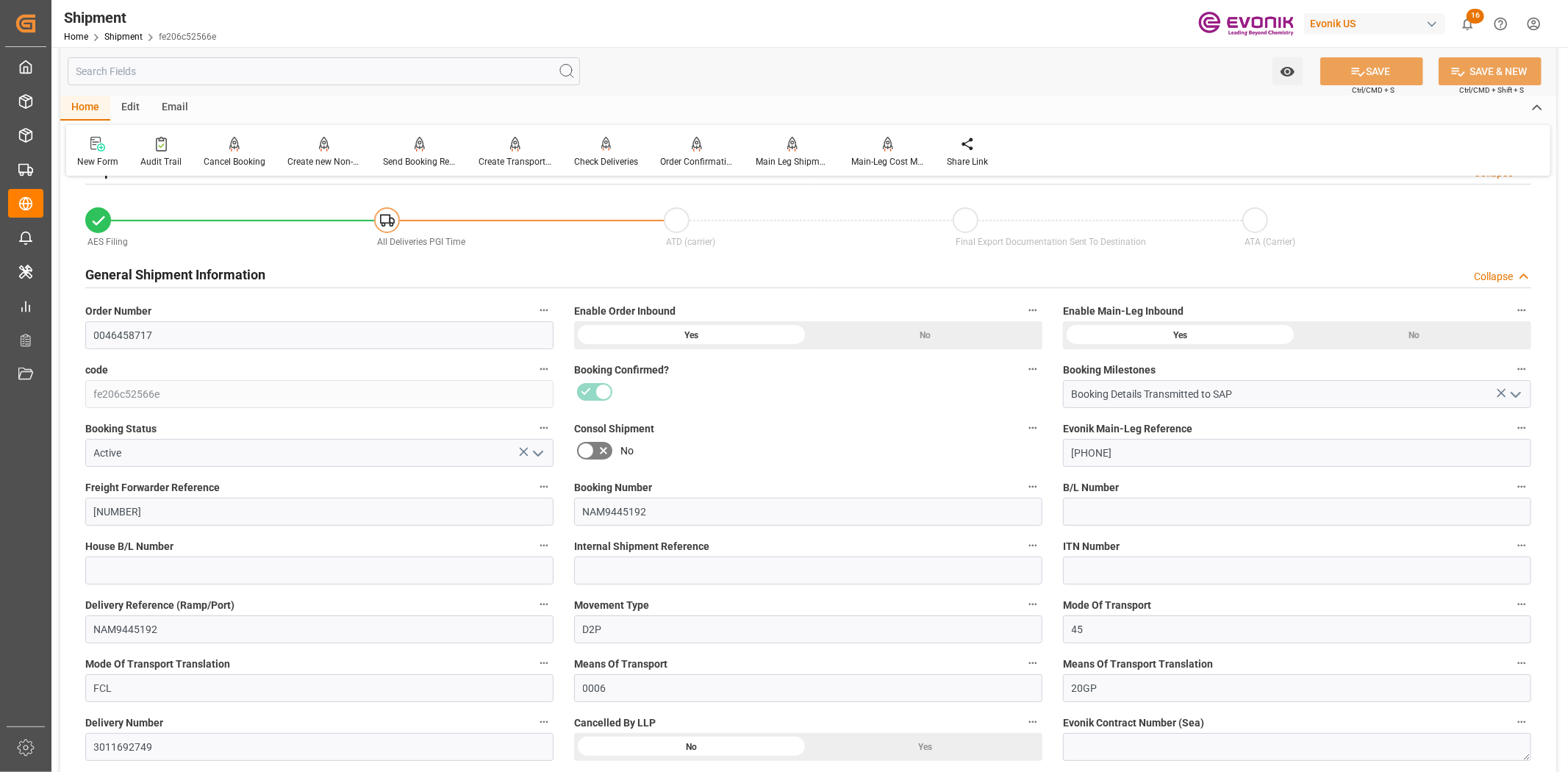 scroll, scrollTop: 163, scrollLeft: 0, axis: vertical 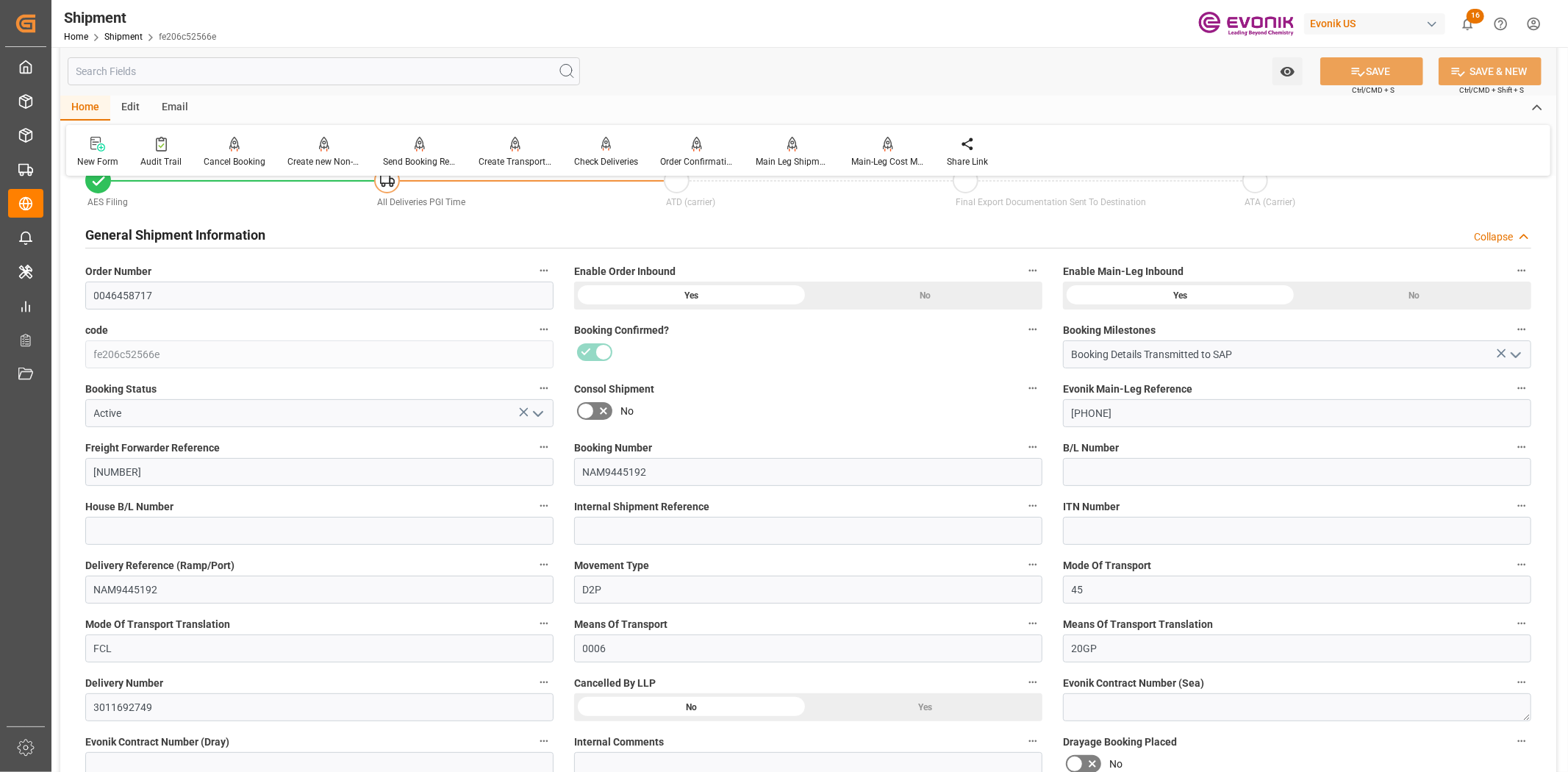click at bounding box center [323, 71] 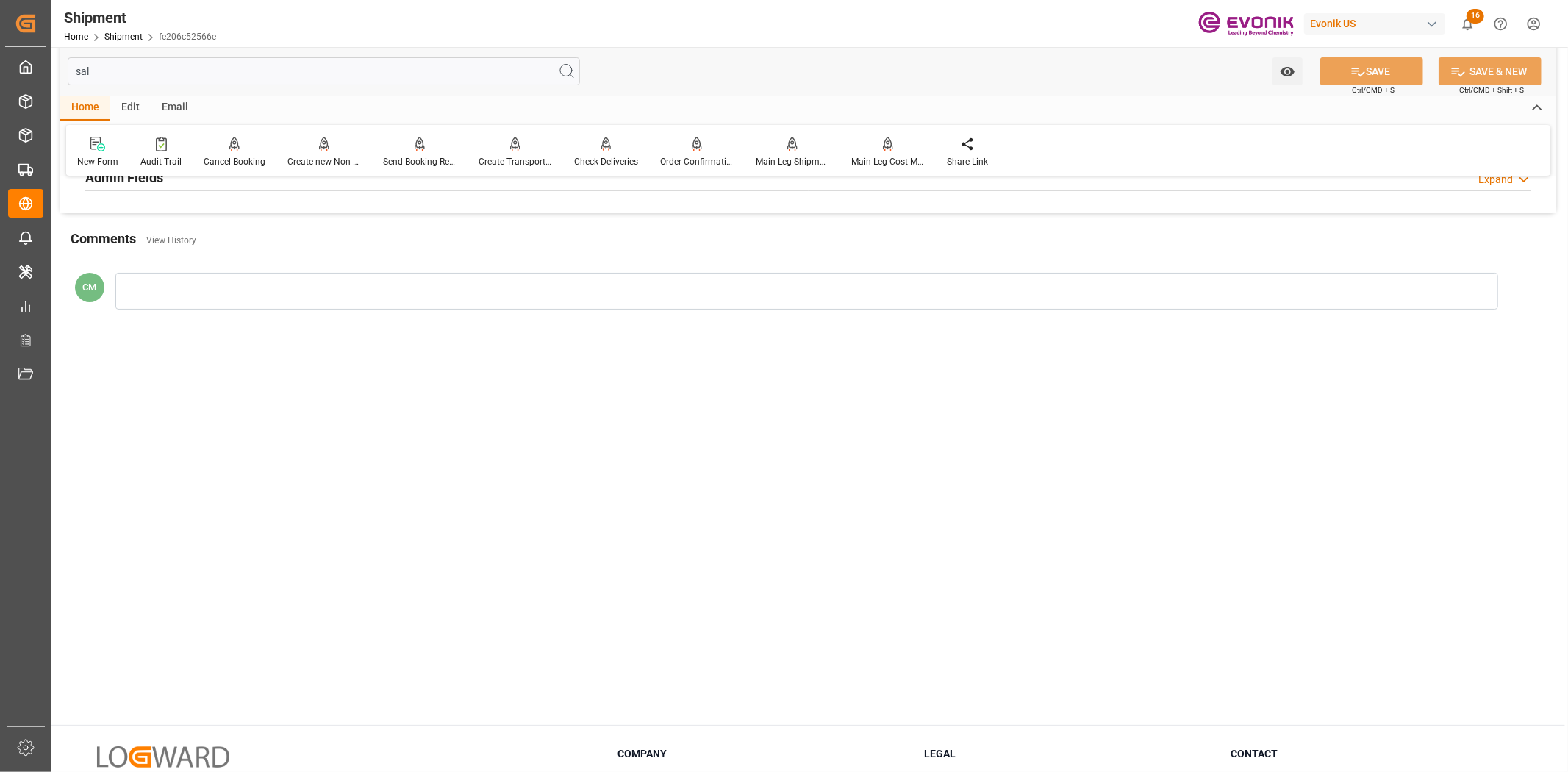 scroll, scrollTop: 0, scrollLeft: 0, axis: both 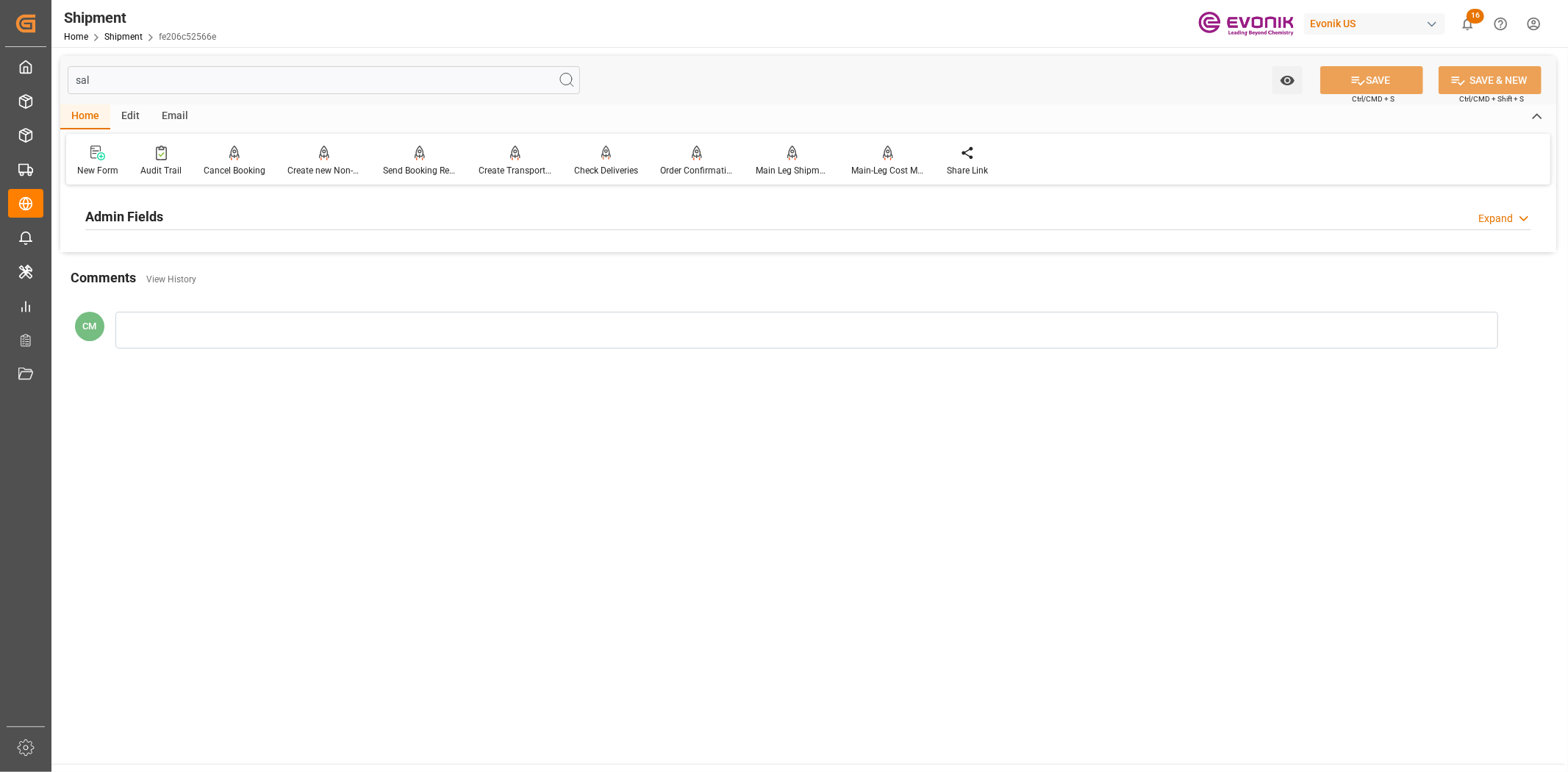type on "sal" 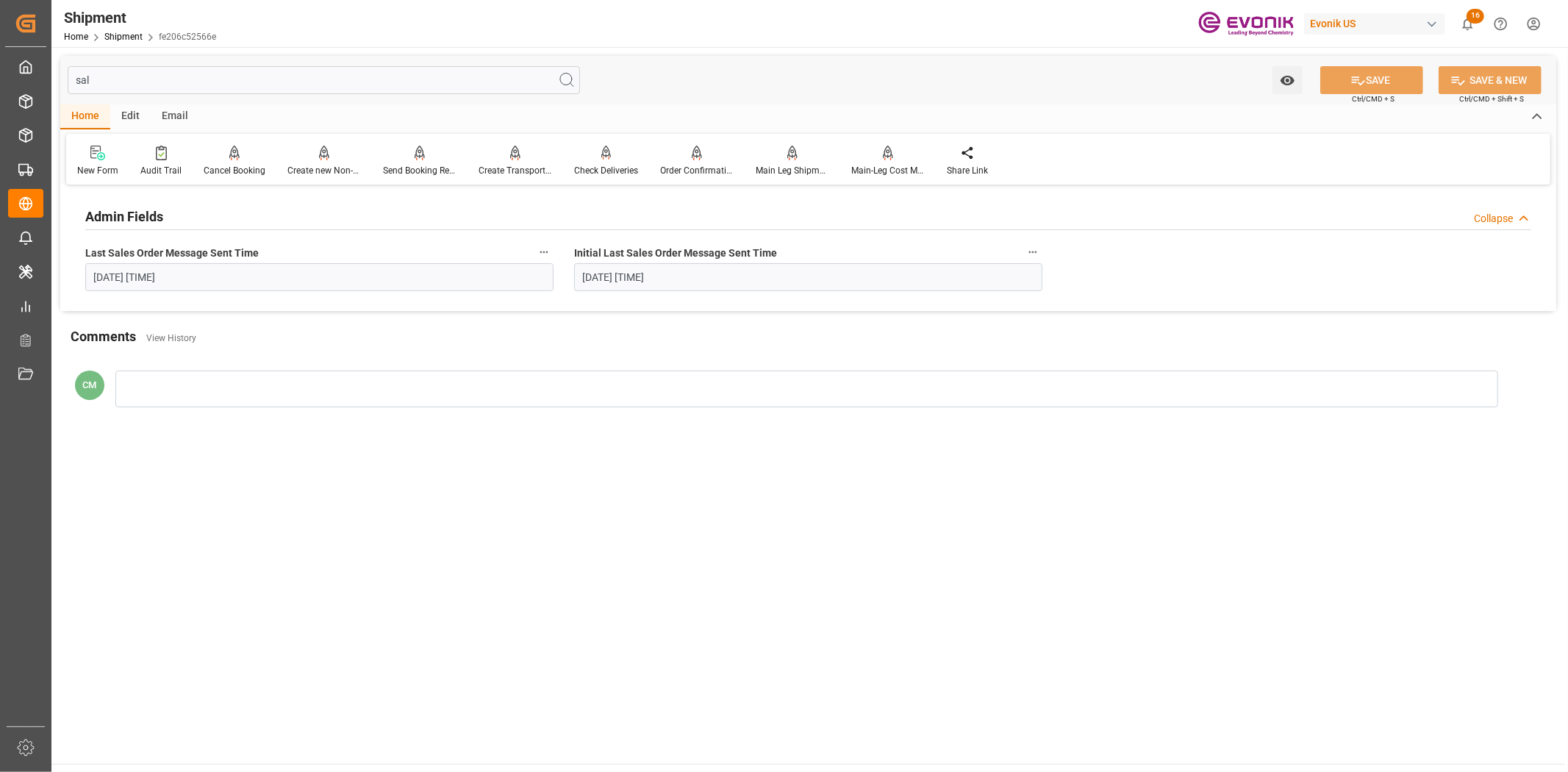 click on "[DATE] [TIME]" at bounding box center (808, 405) 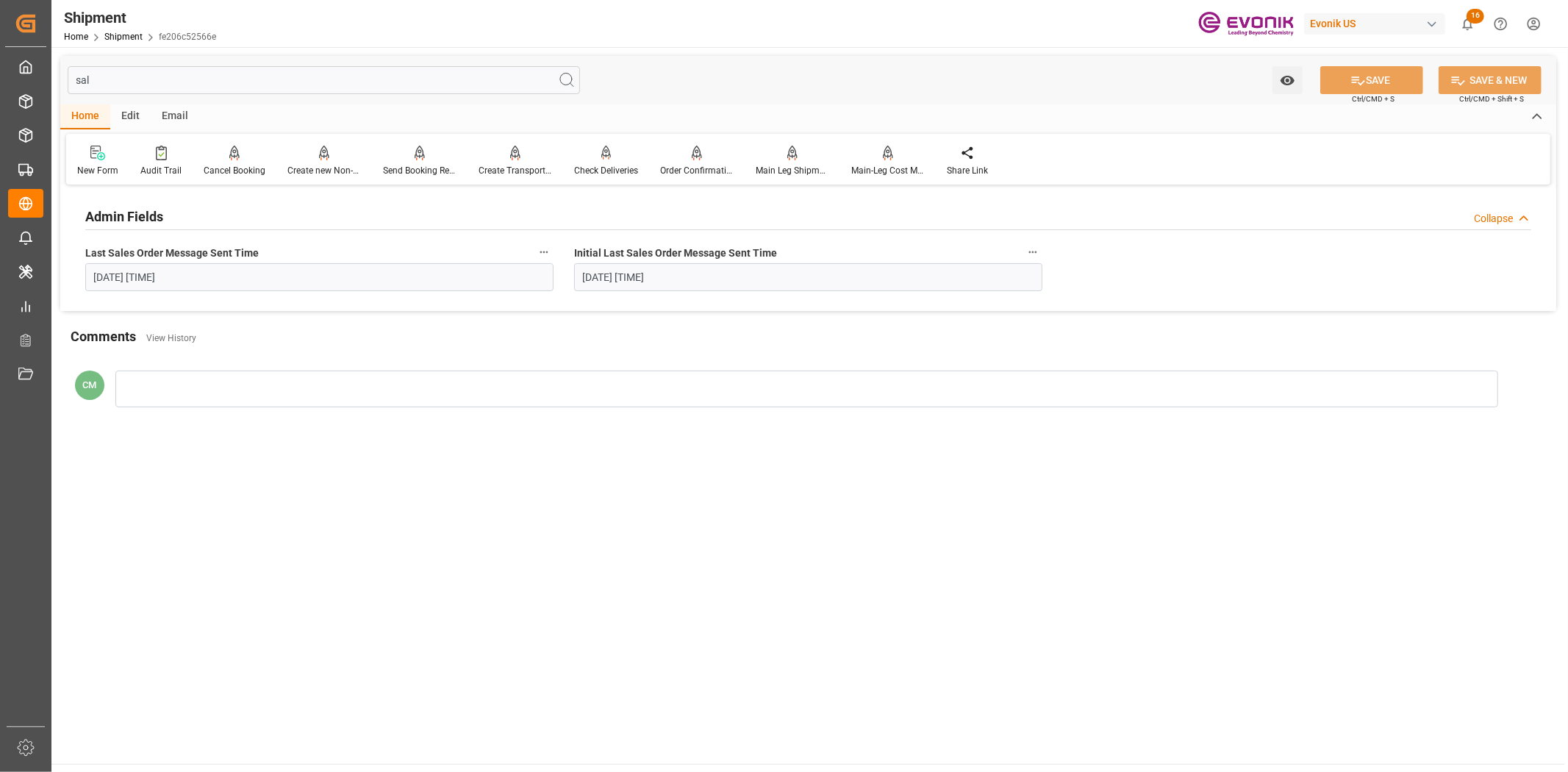 click on "Email" at bounding box center [175, 117] 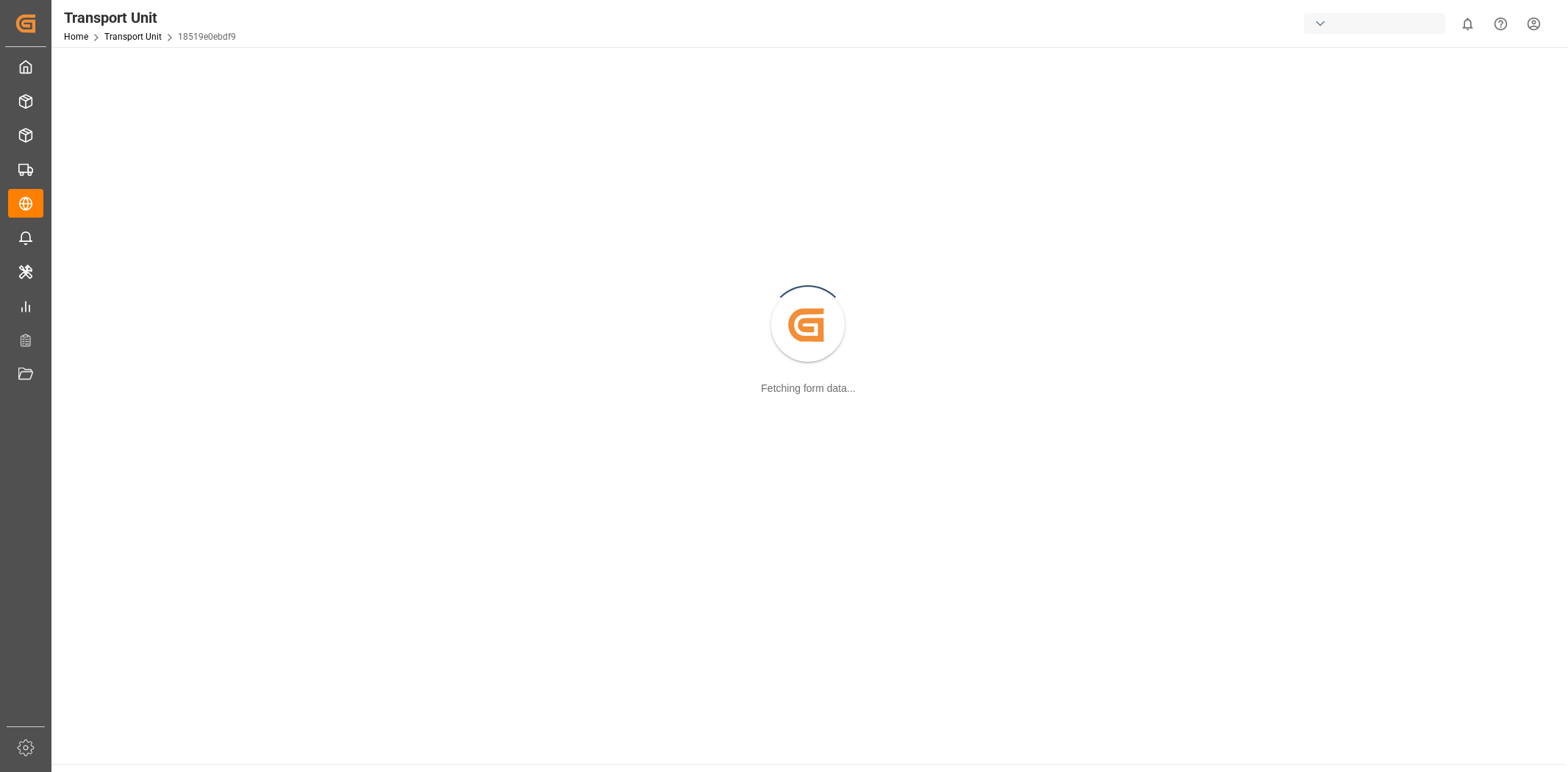 scroll, scrollTop: 0, scrollLeft: 0, axis: both 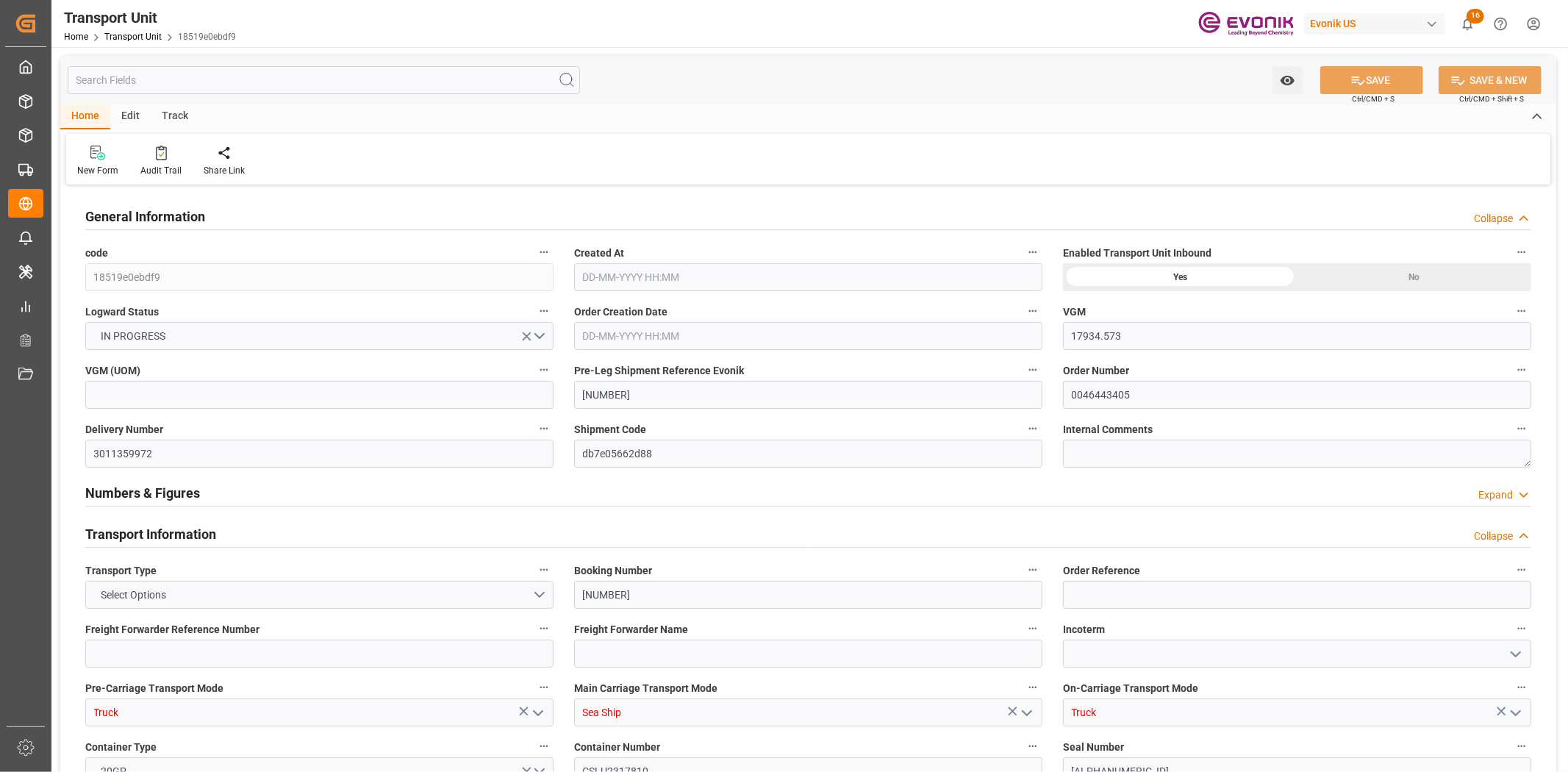 type on "17934.573" 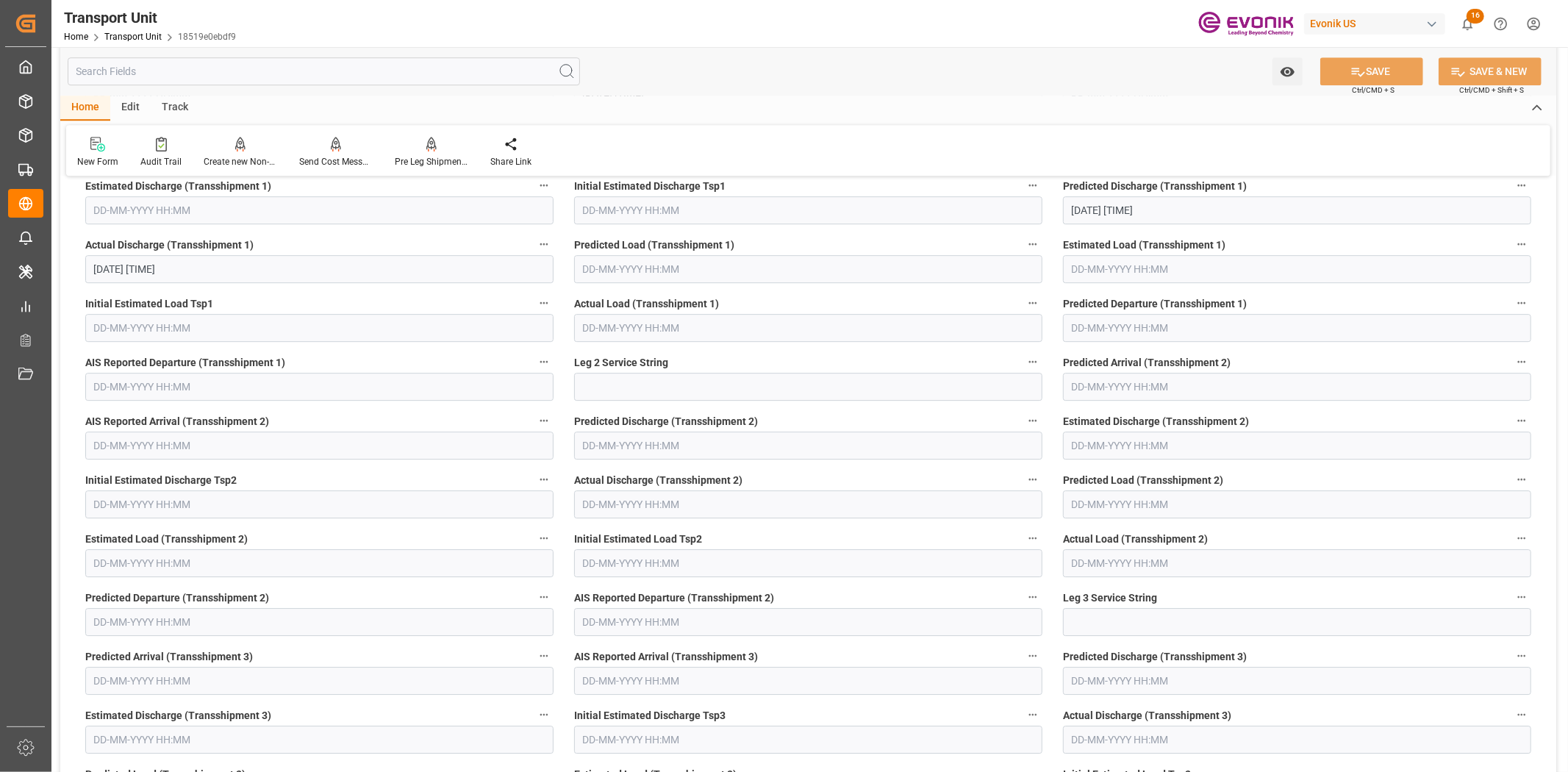 scroll, scrollTop: 3758, scrollLeft: 0, axis: vertical 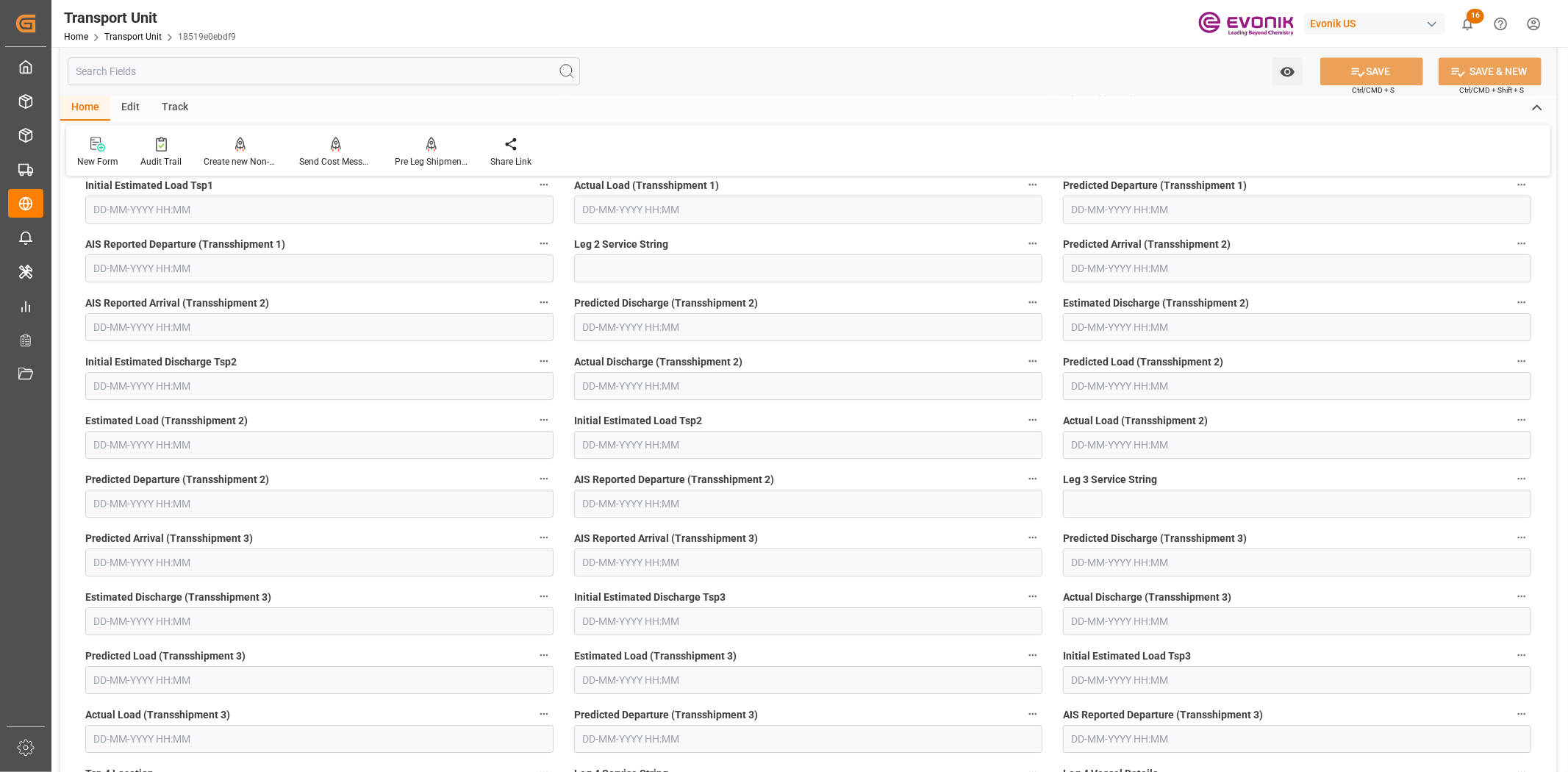 click at bounding box center (323, 71) 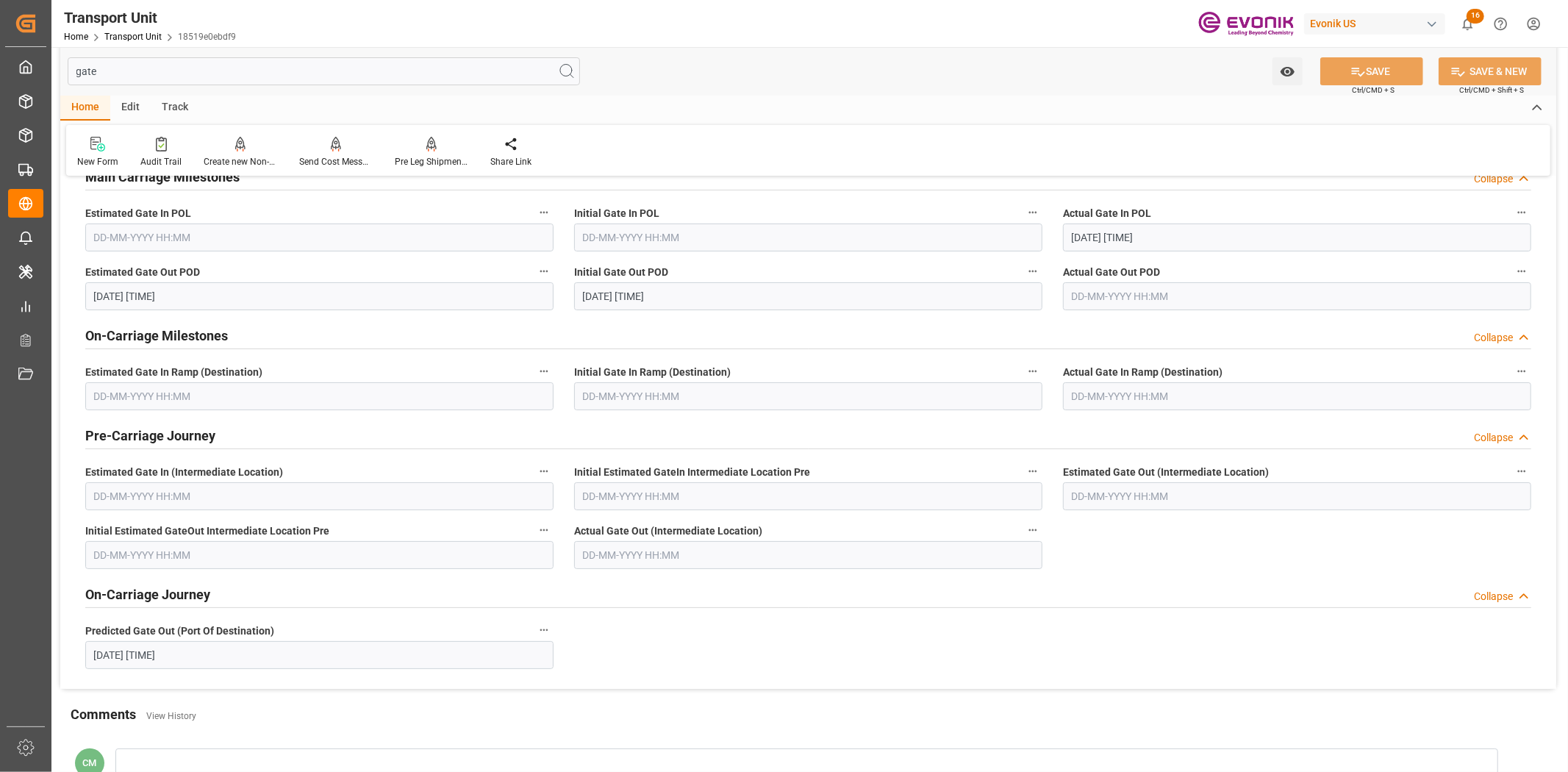 scroll, scrollTop: 0, scrollLeft: 0, axis: both 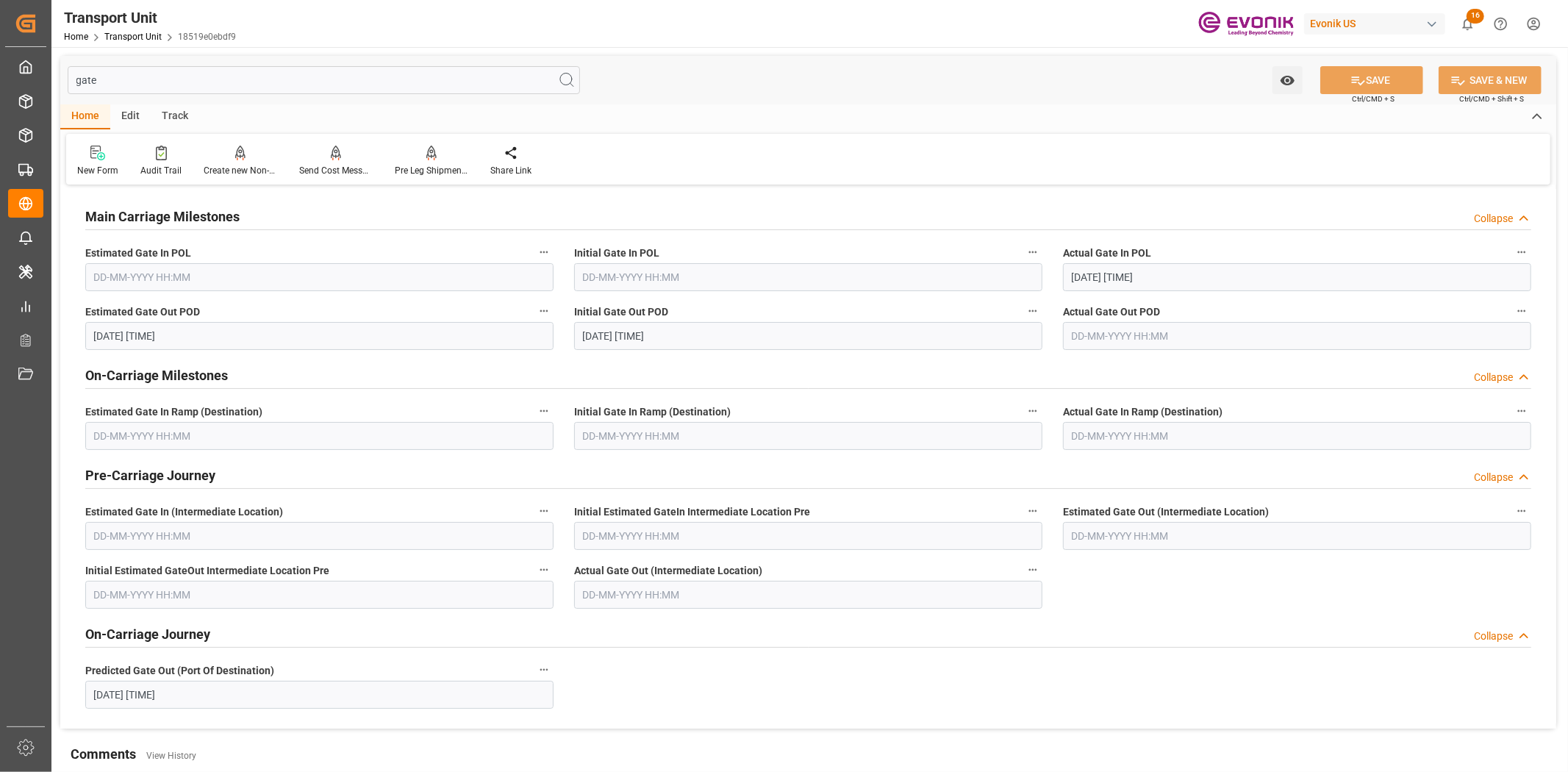 click on "Actual Gate In POL" at bounding box center (1107, 253) 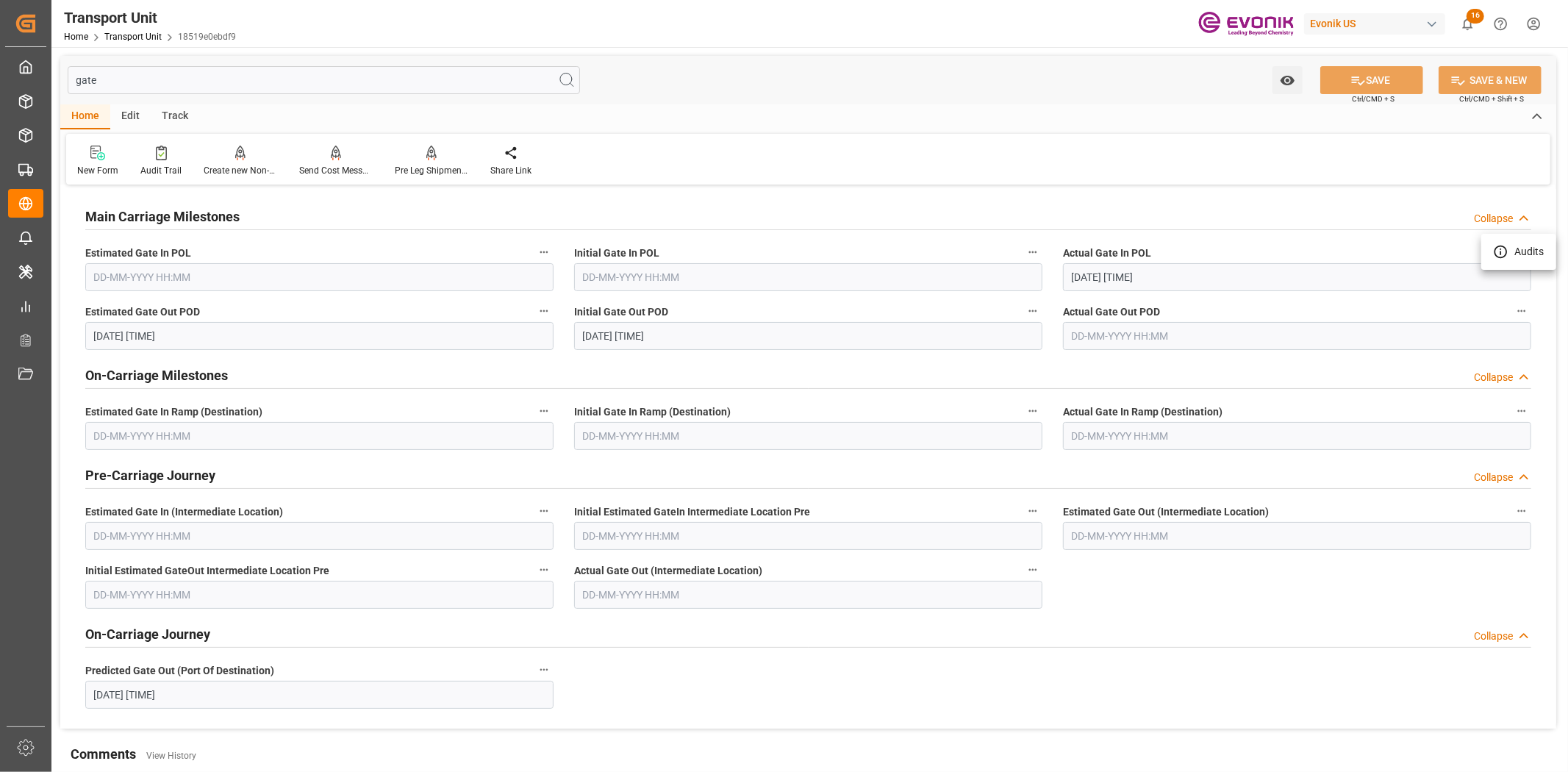 click at bounding box center [784, 386] 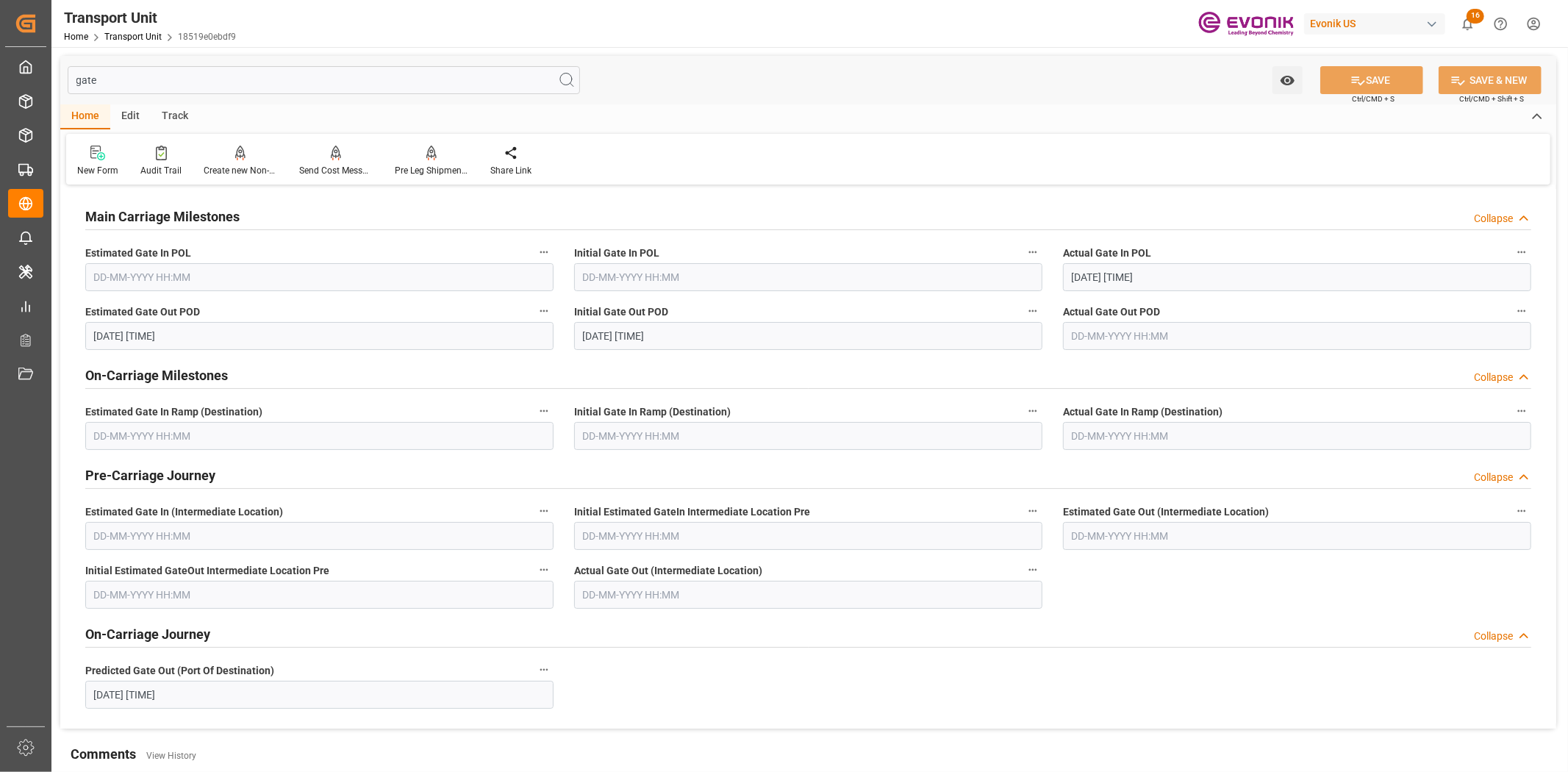 drag, startPoint x: 223, startPoint y: 74, endPoint x: 76, endPoint y: 83, distance: 147.27525 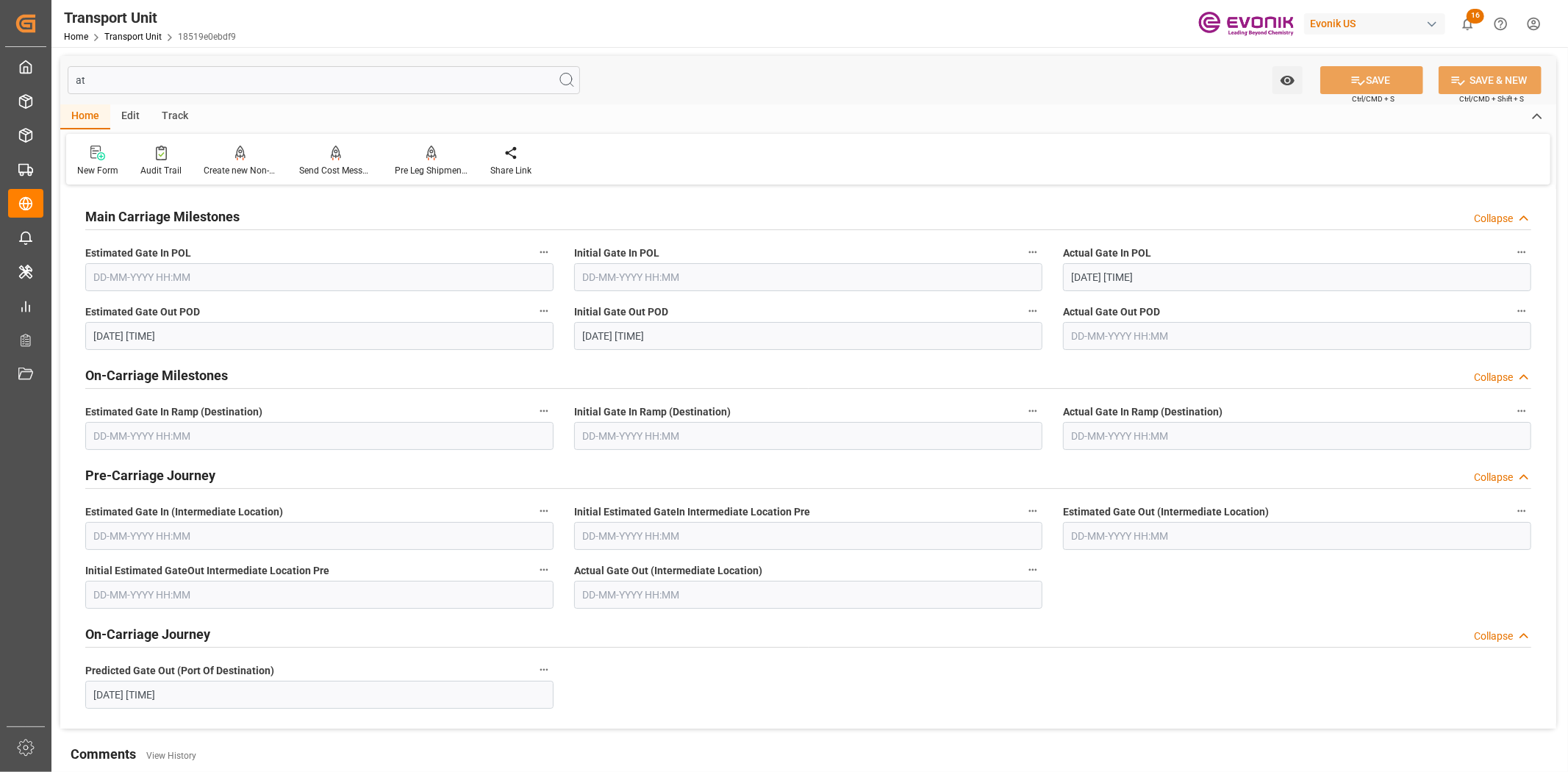 type on "atd" 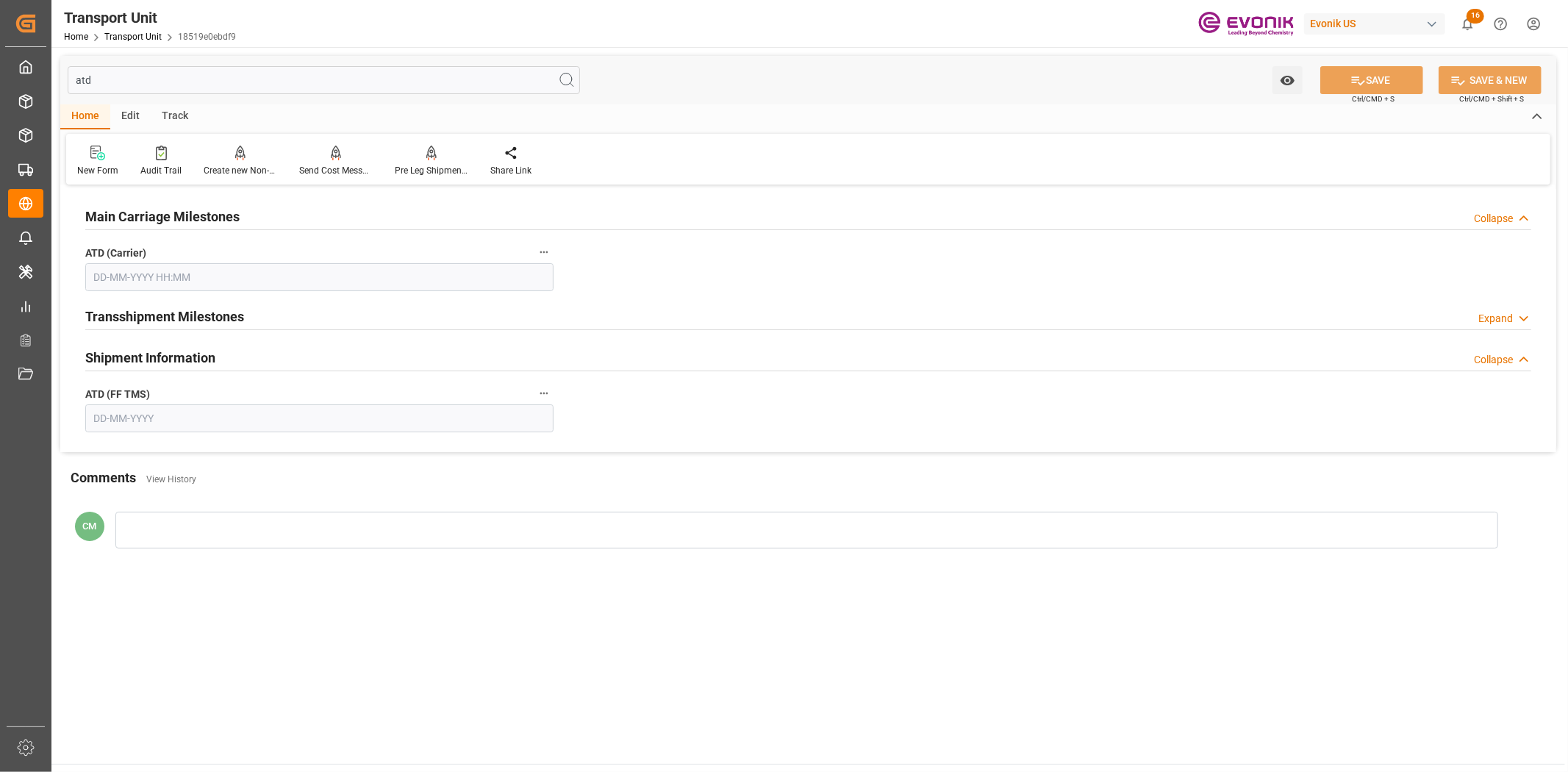 type on "02-05-2025 09:55" 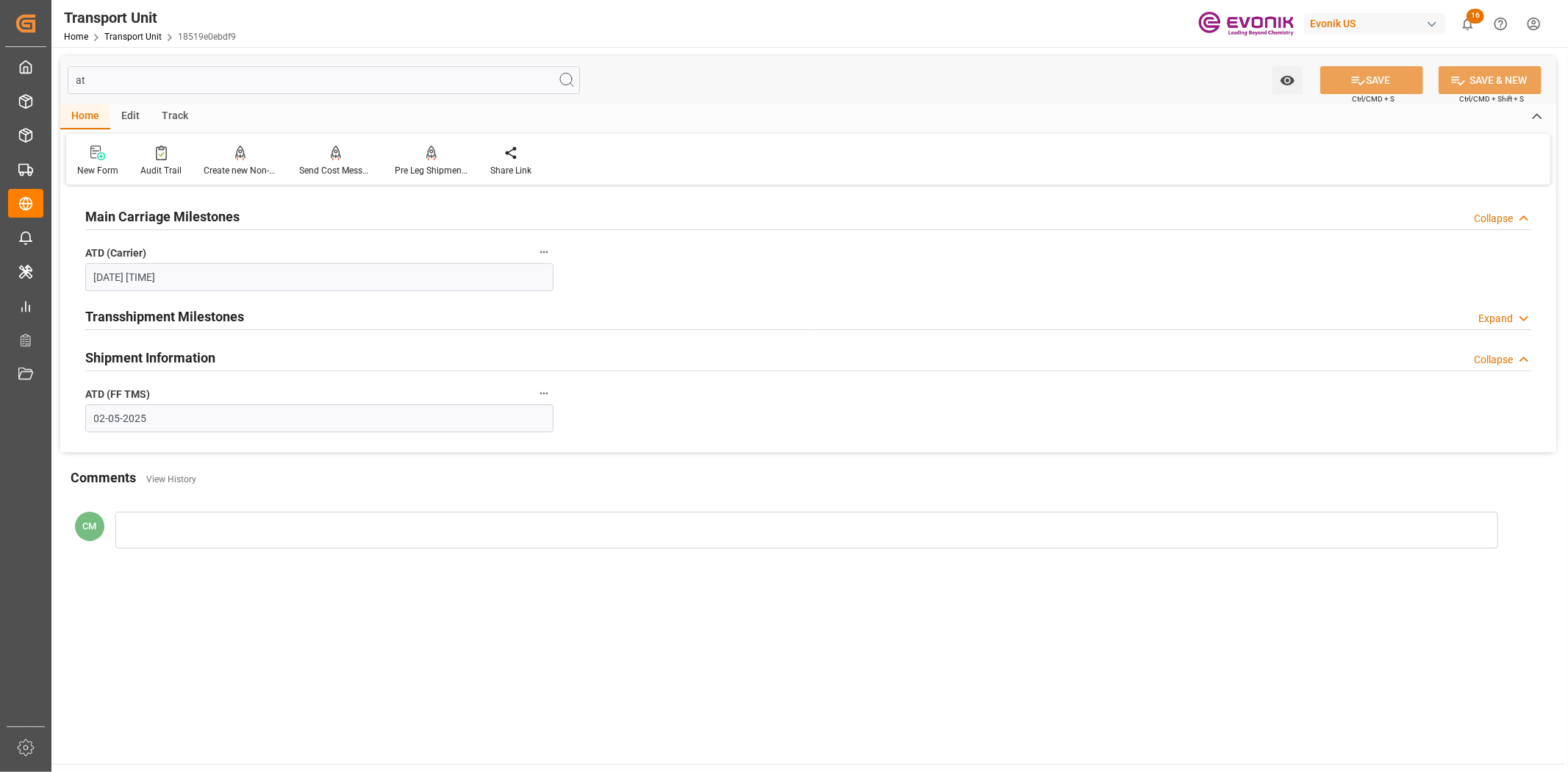 type on "a" 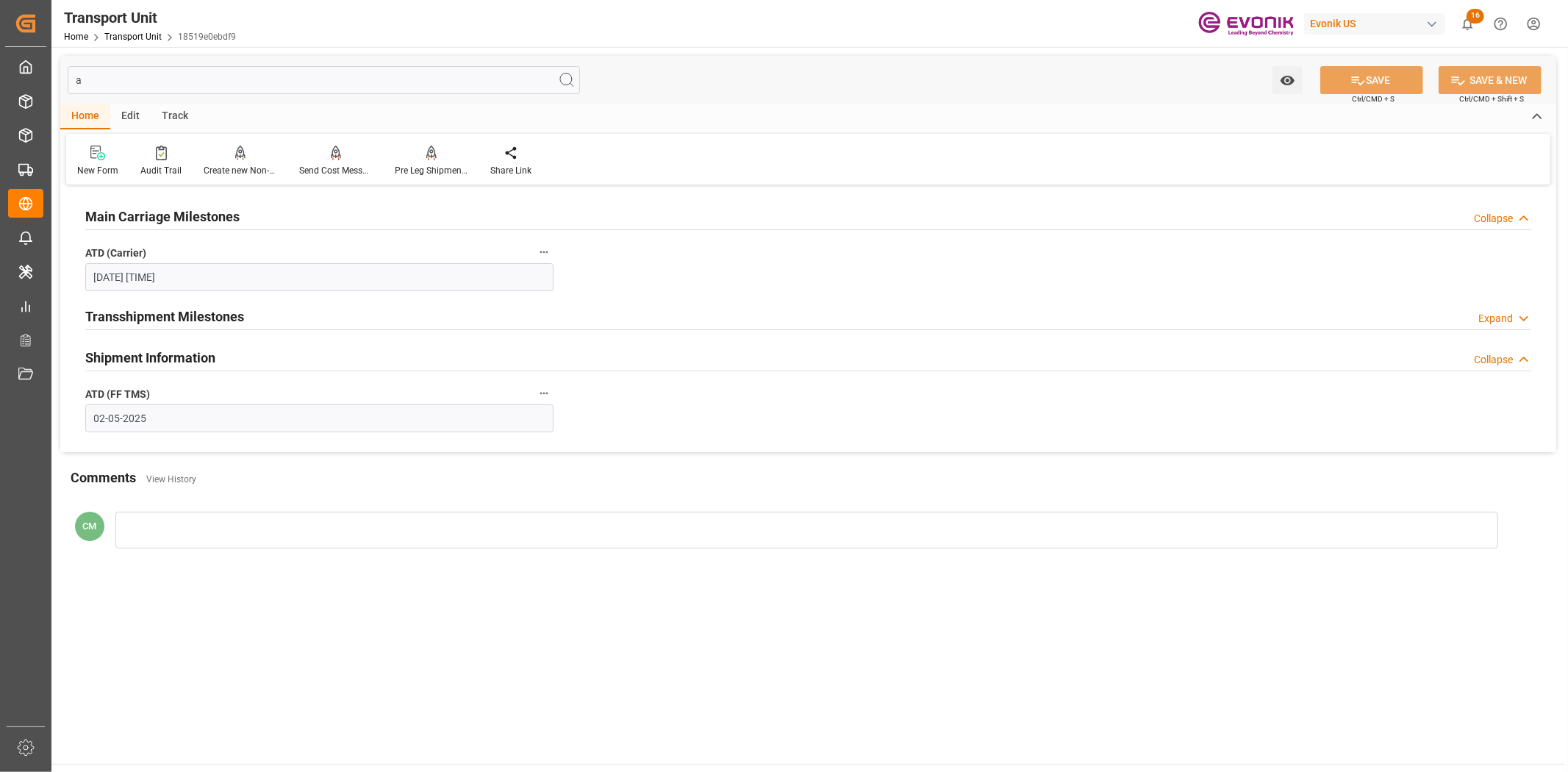 type 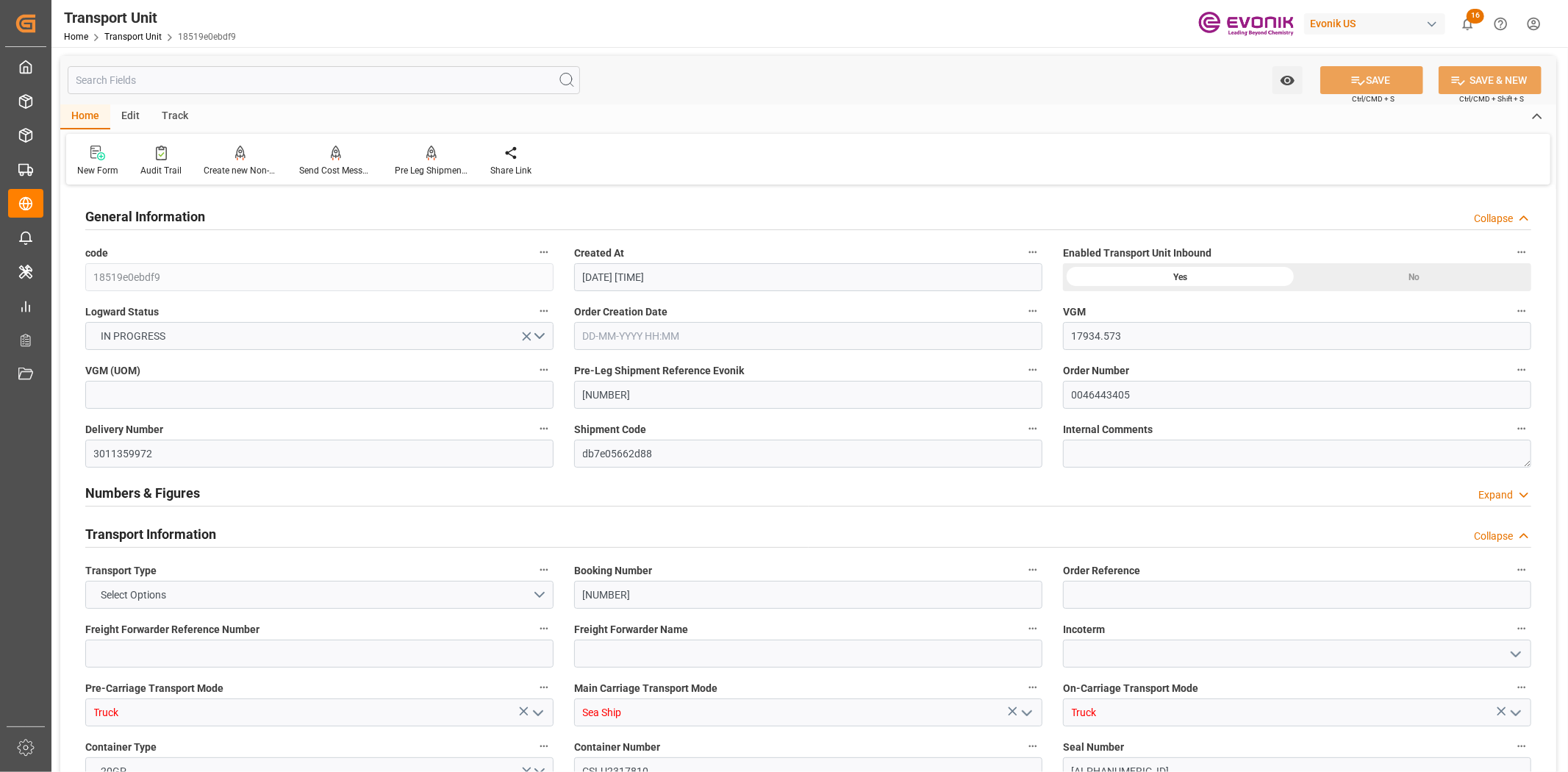 type on "[DATE] [TIME]" 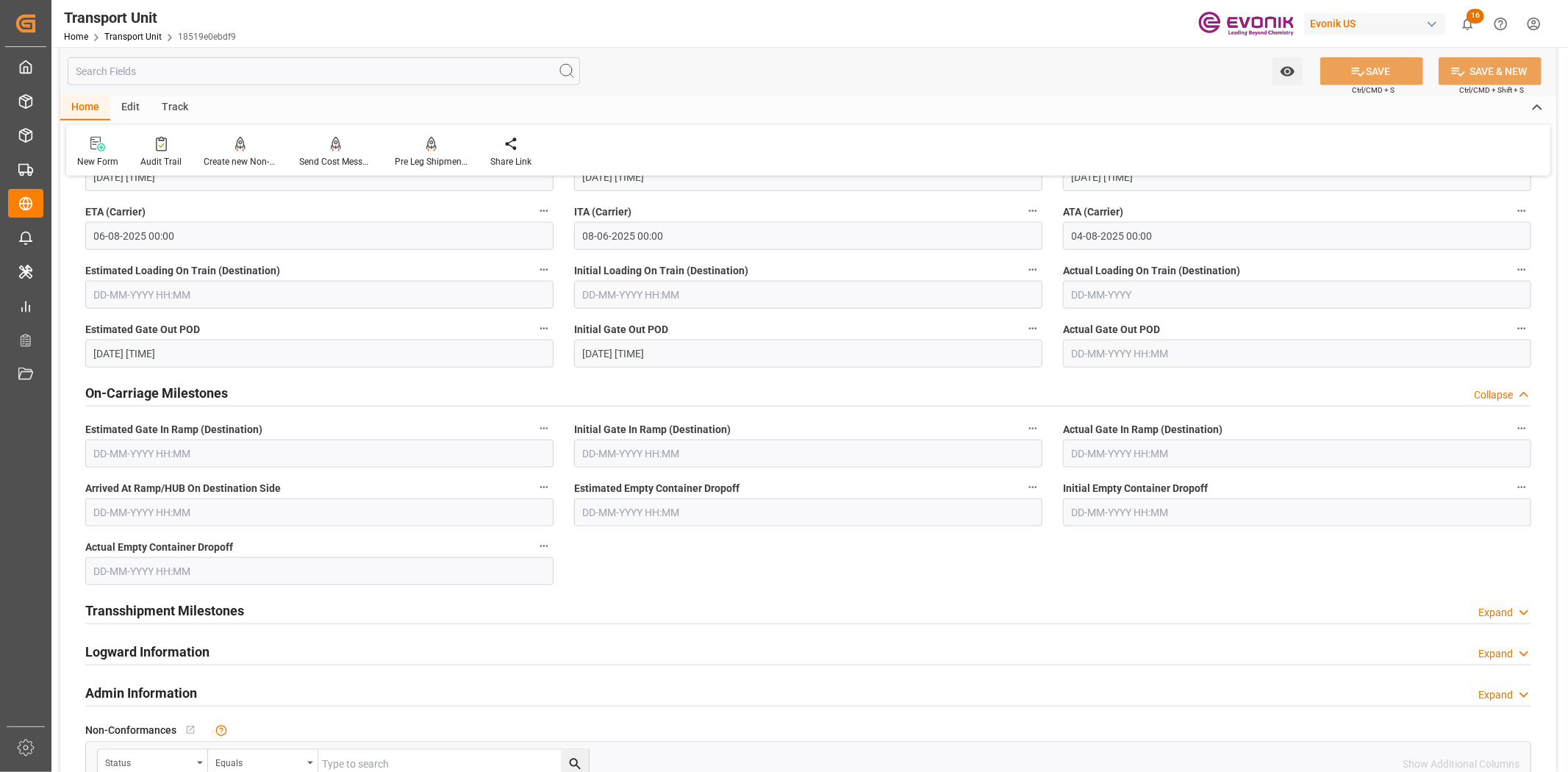 type on "17-04-2025 09:59" 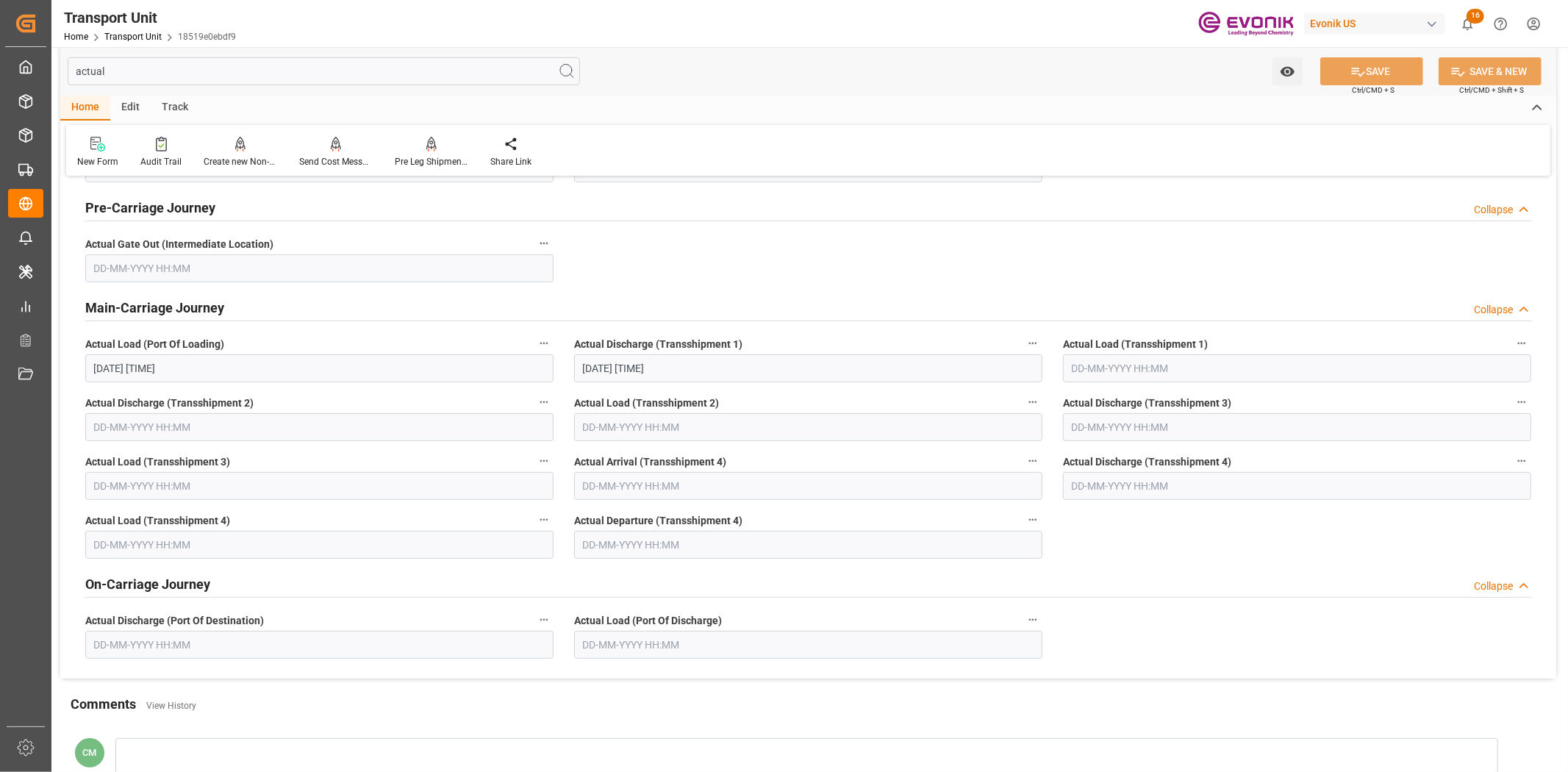 scroll, scrollTop: 407, scrollLeft: 0, axis: vertical 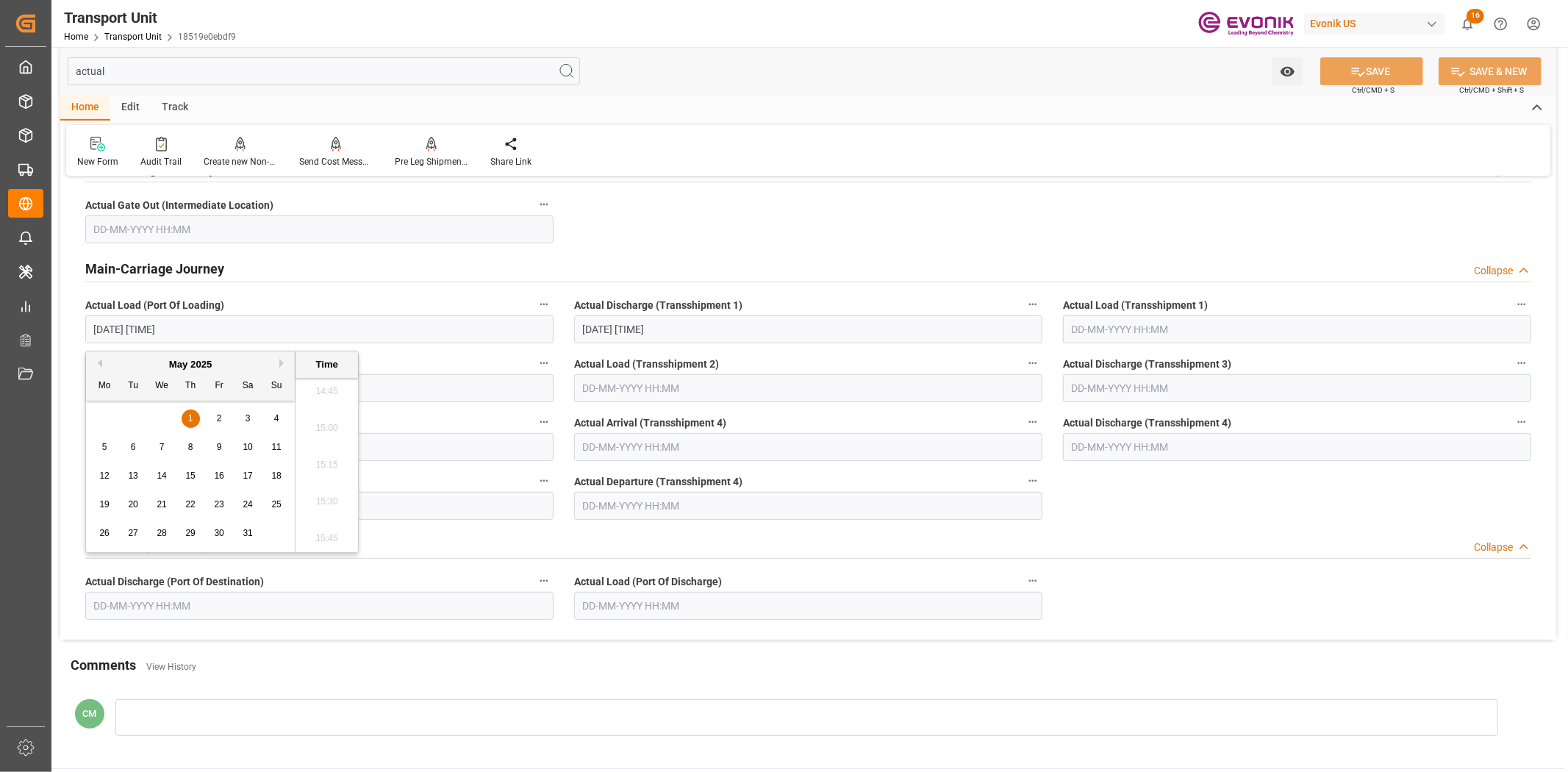 click on "01-05-2025 15:24" at bounding box center (319, 329) 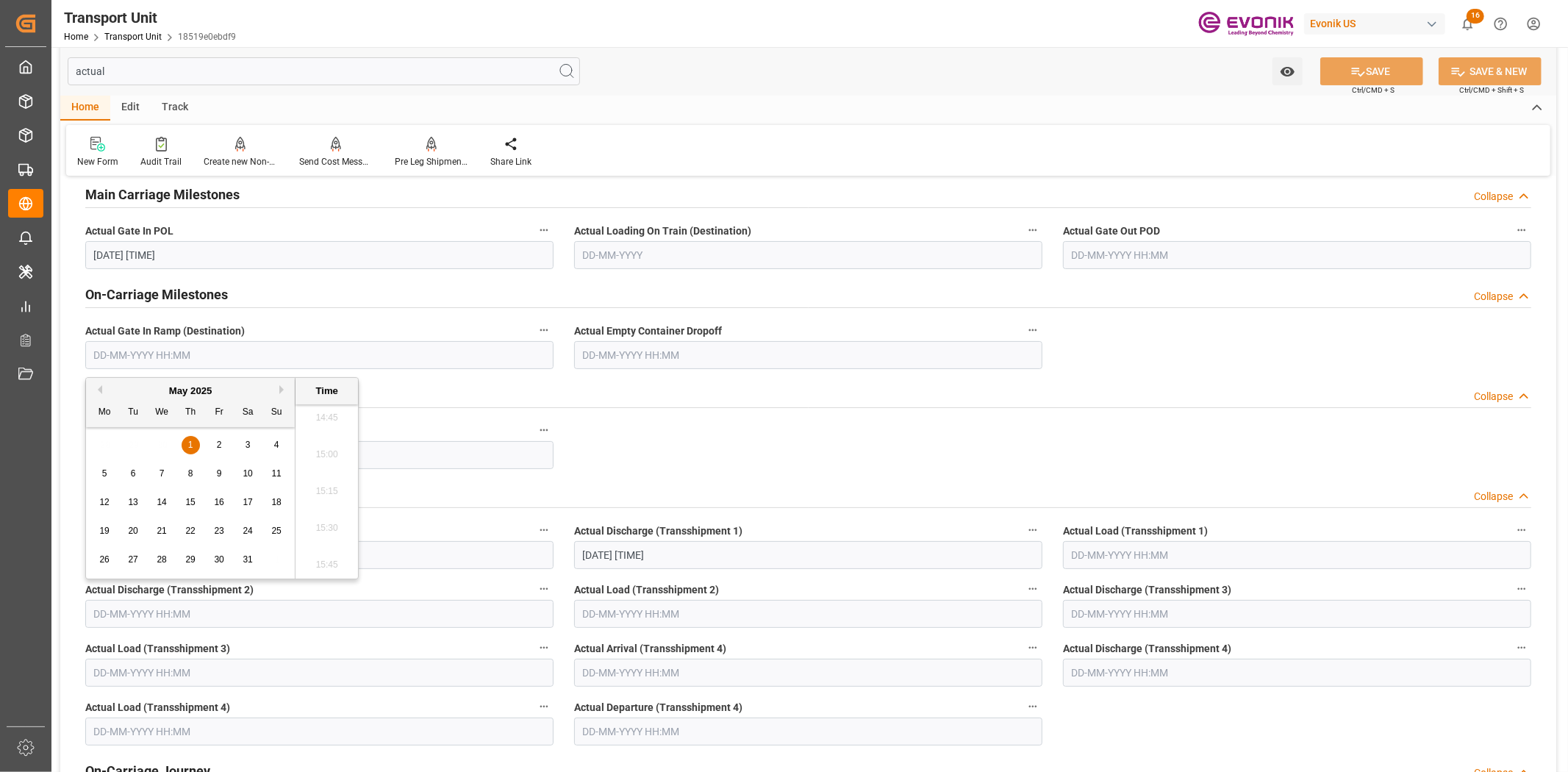scroll, scrollTop: 79, scrollLeft: 0, axis: vertical 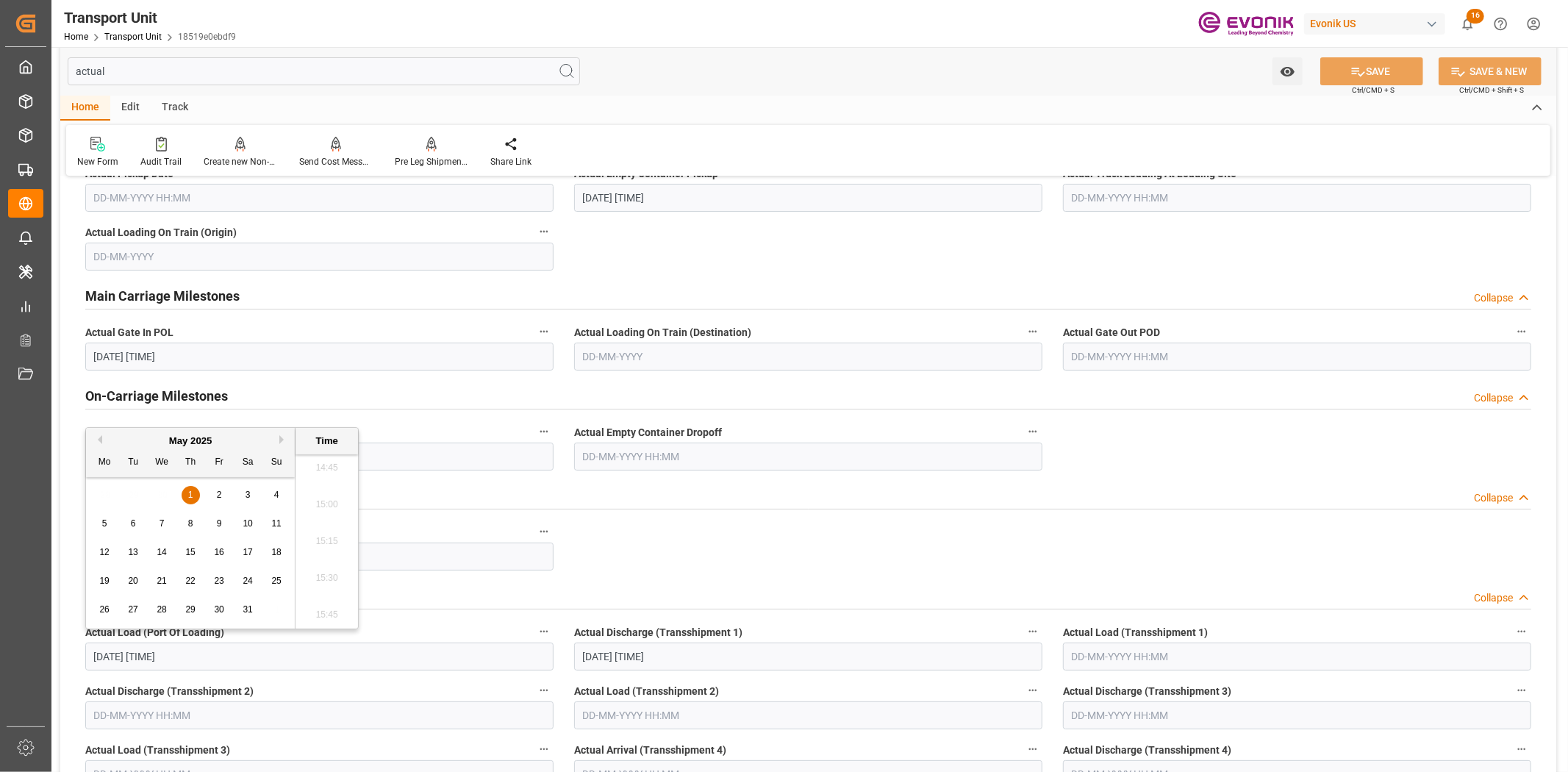 drag, startPoint x: 120, startPoint y: 353, endPoint x: 179, endPoint y: 365, distance: 60.20797 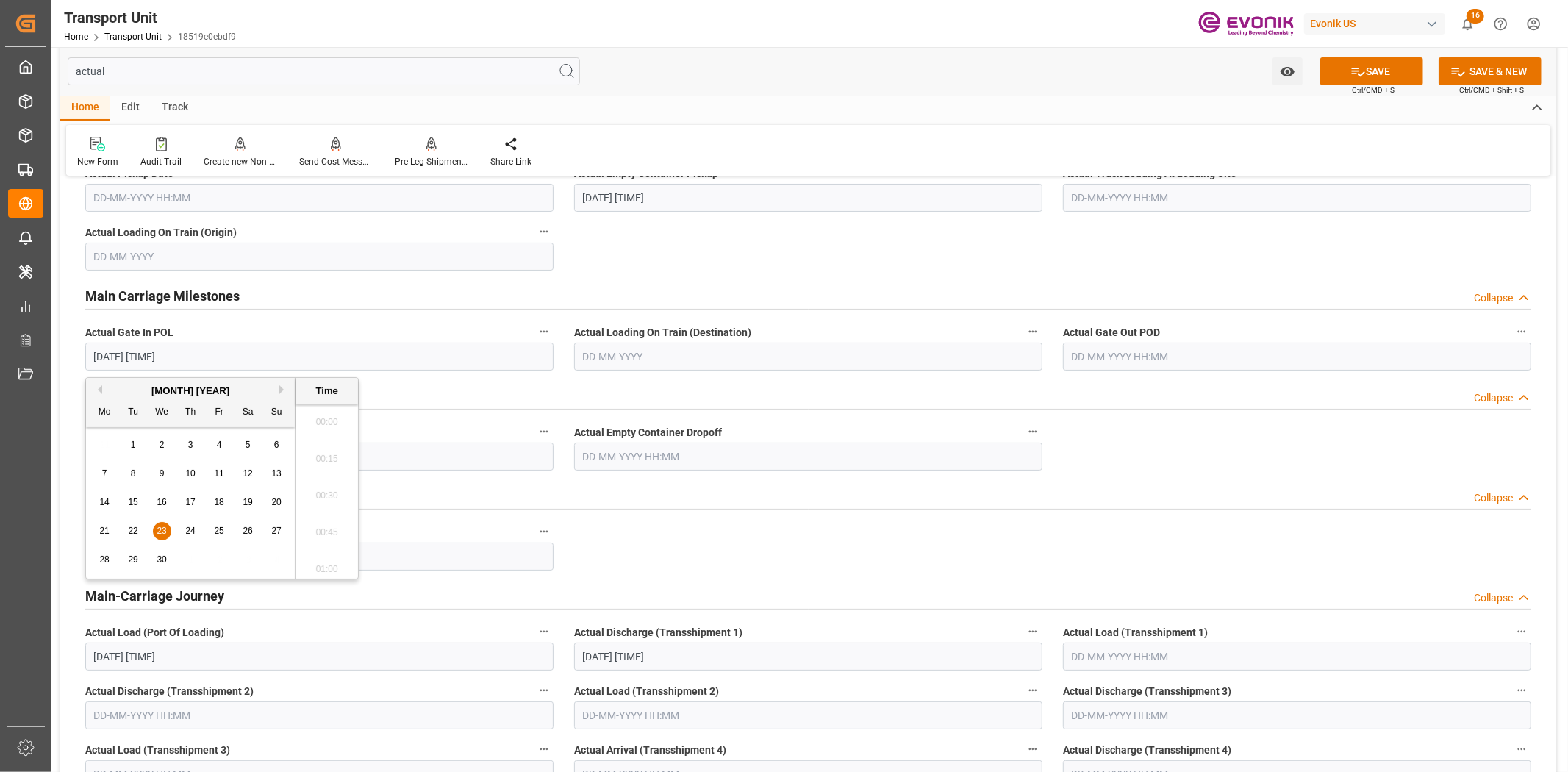 scroll, scrollTop: 1181, scrollLeft: 0, axis: vertical 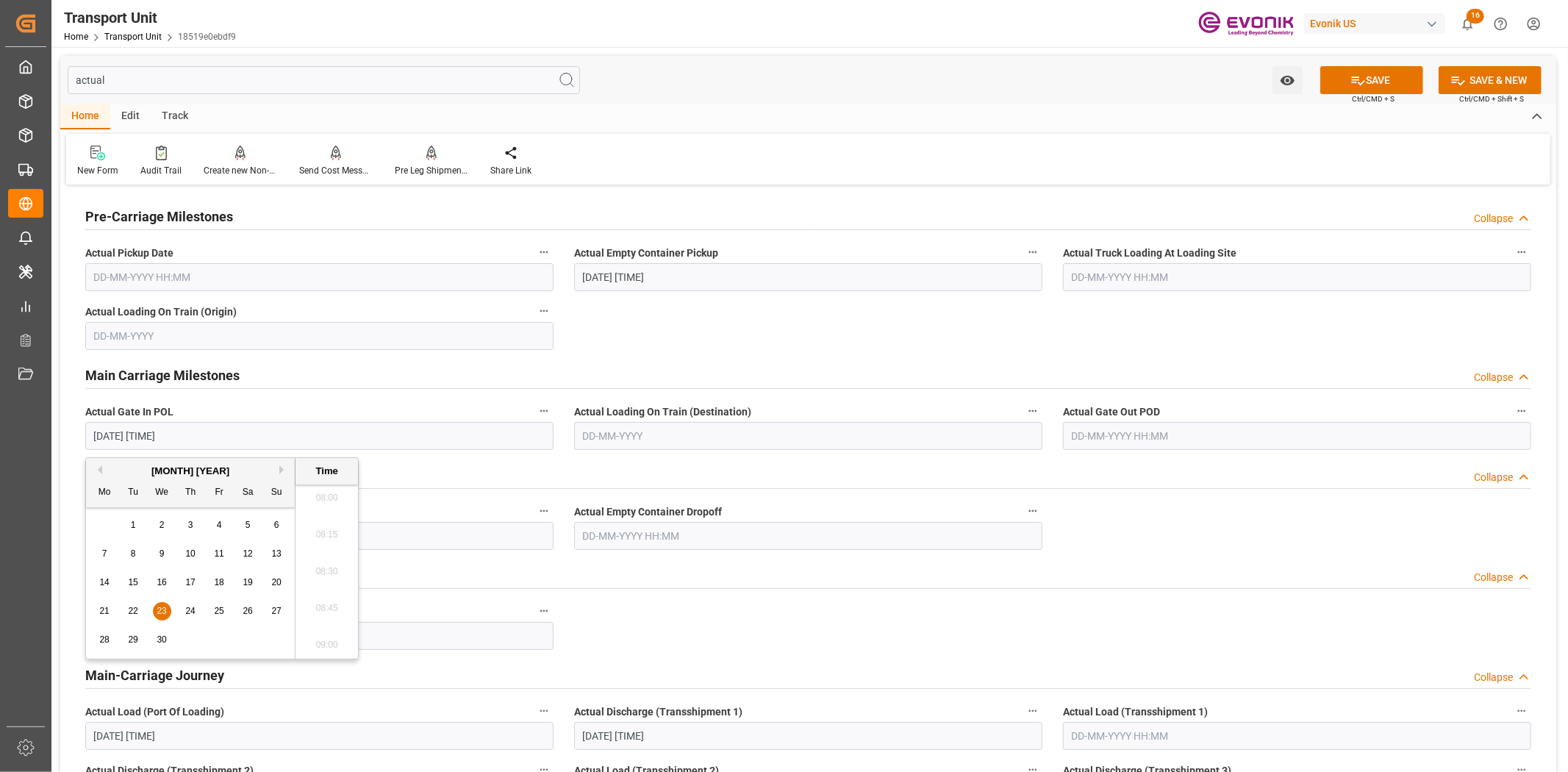 click on "New Form Audit Trail Create new Non-Conformance  Send Cost Message to Evonik Send Cost Message to Evonik Pre Leg Shipment Inbound Share Link" at bounding box center [808, 159] 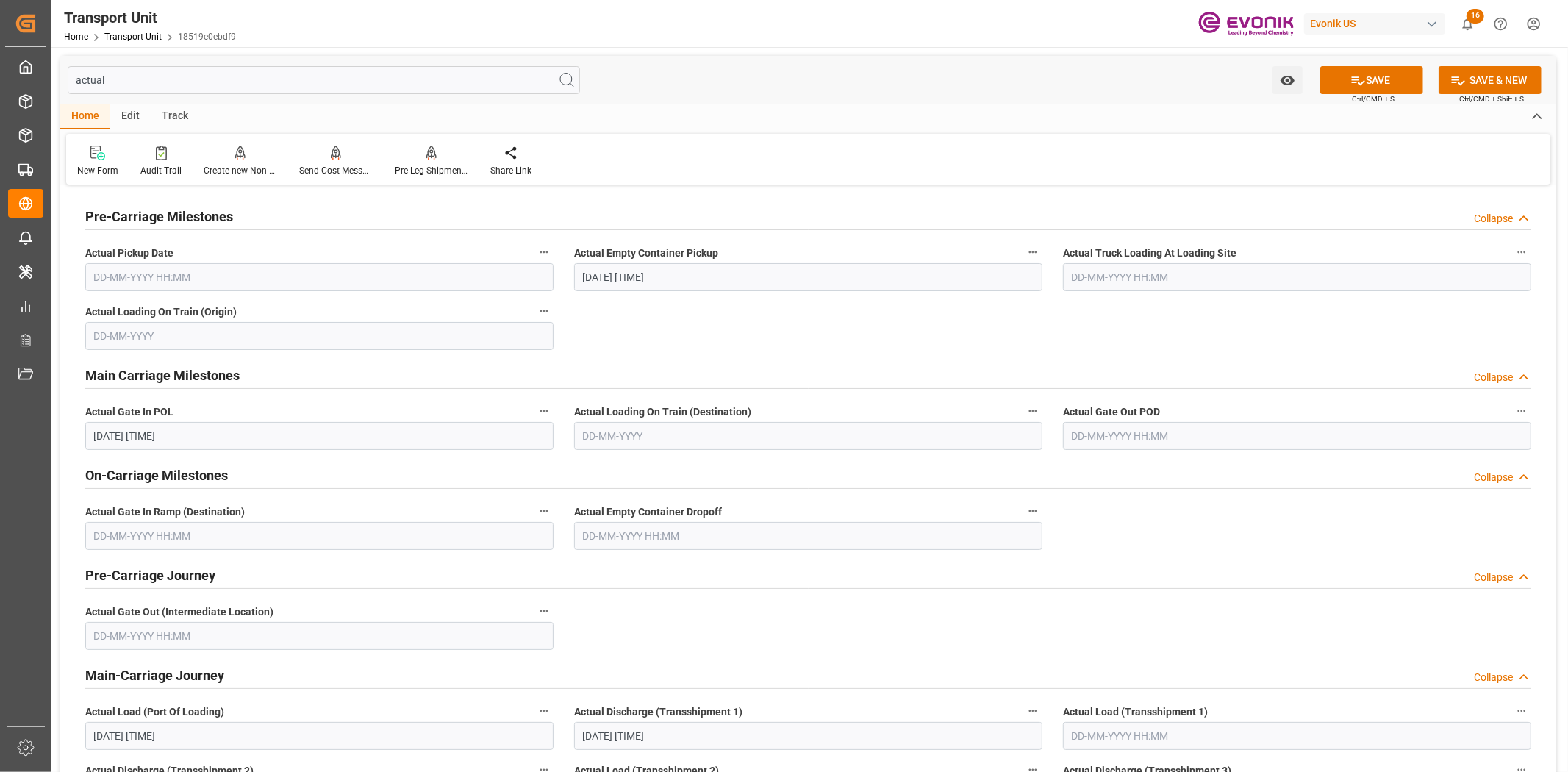 drag, startPoint x: 160, startPoint y: 69, endPoint x: 55, endPoint y: 85, distance: 106.21205 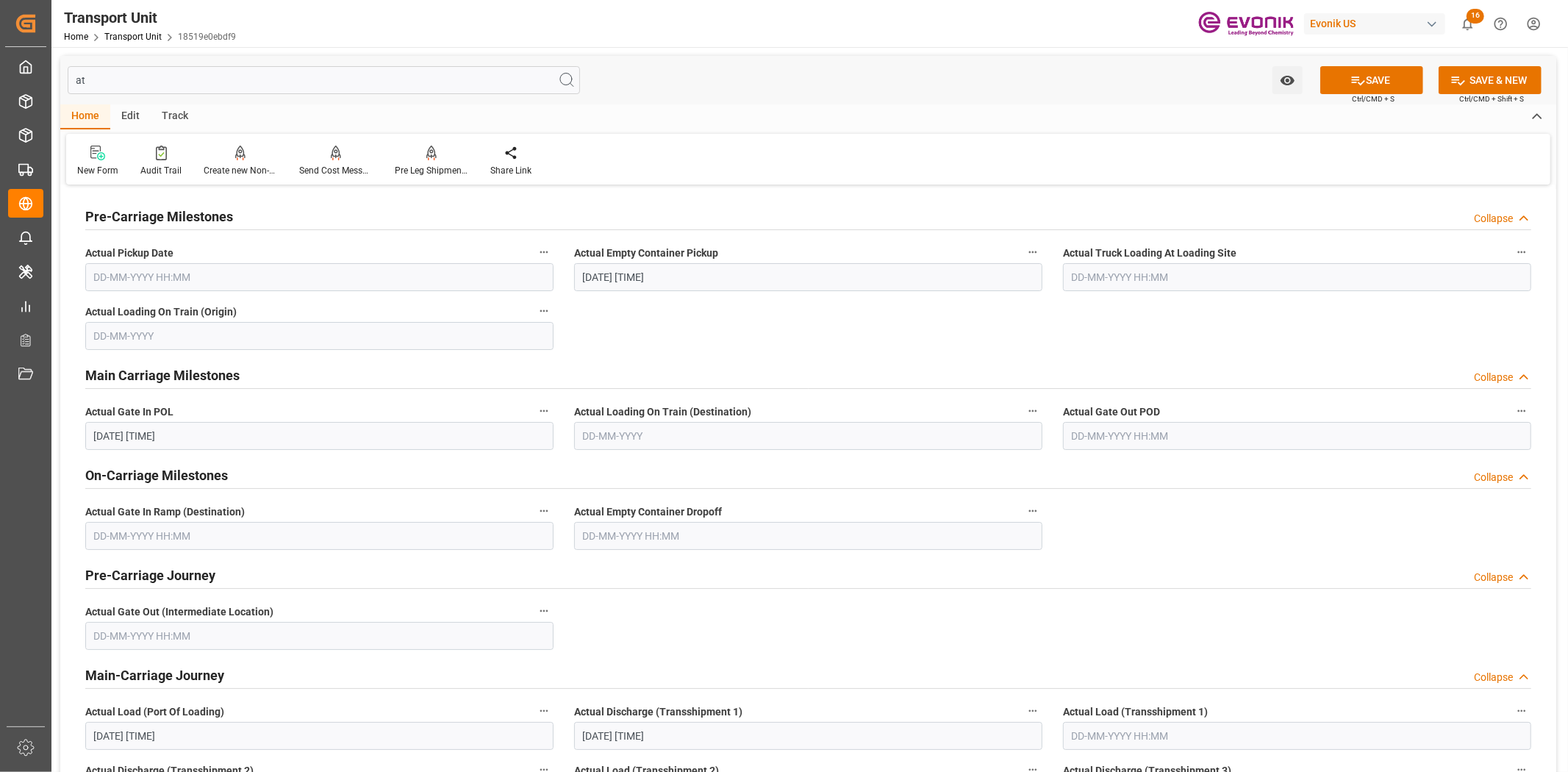 type on "atd" 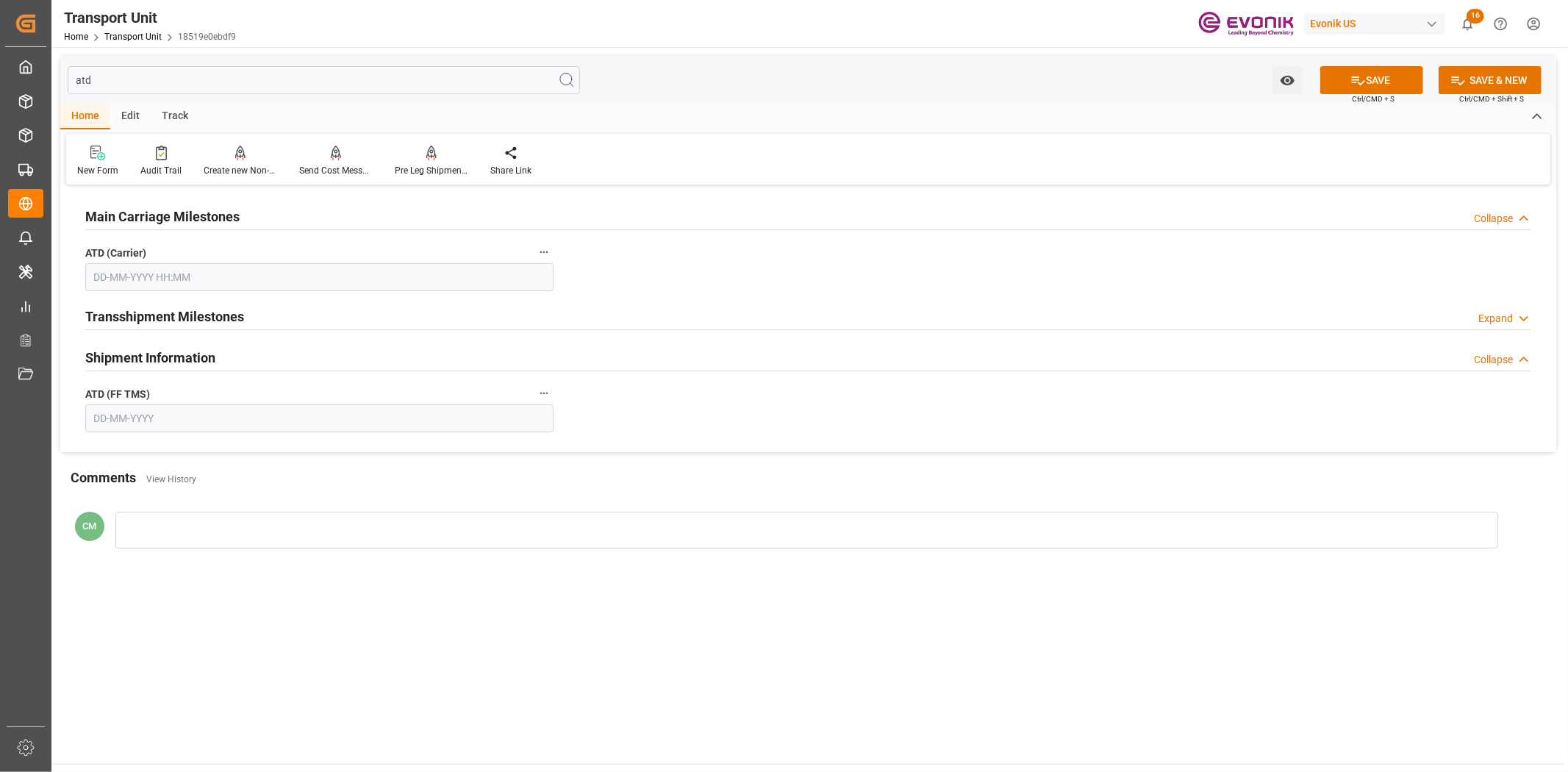type on "02-05-2025 09:55" 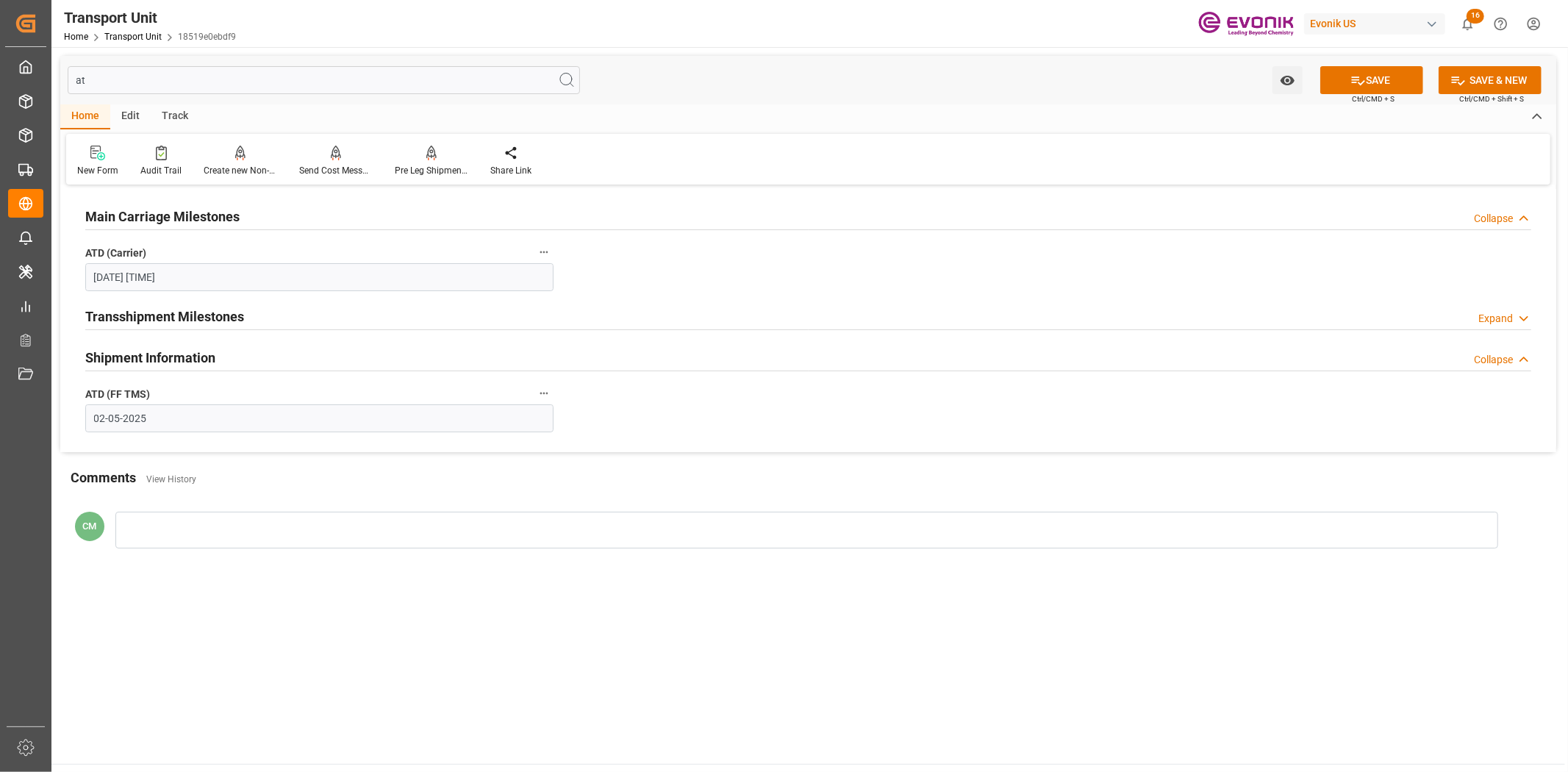 type on "a" 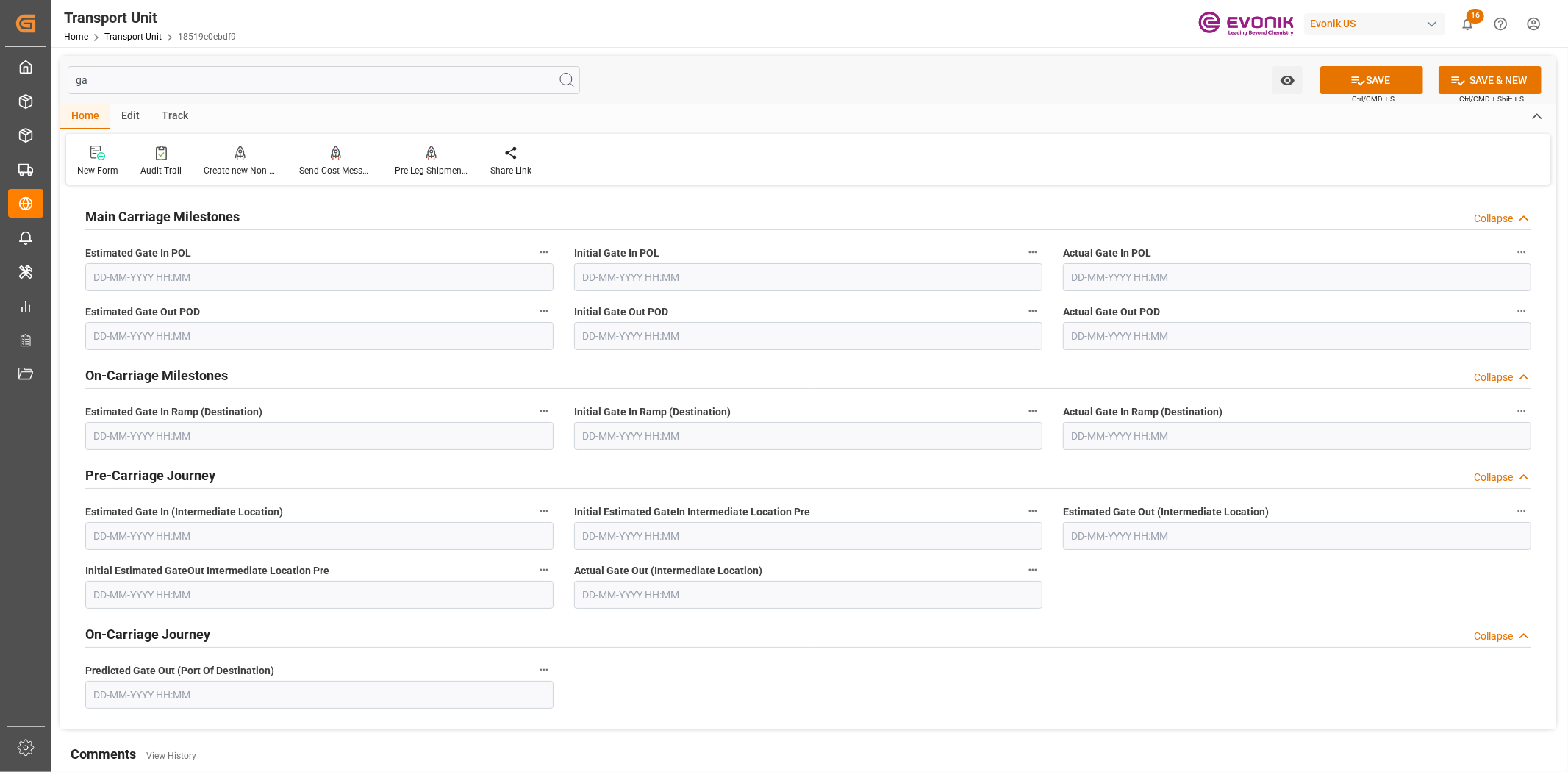 type on "gat" 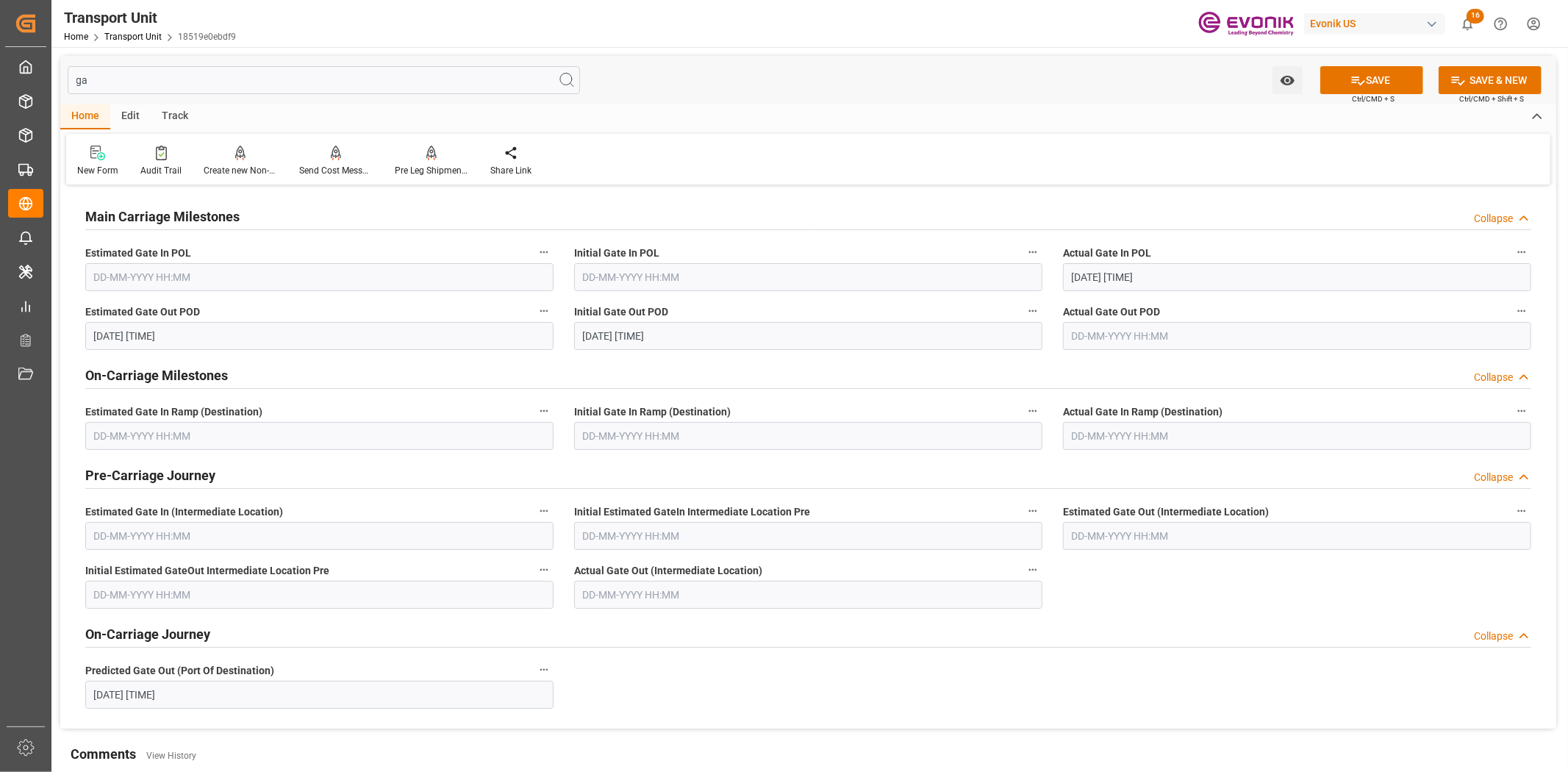 type on "g" 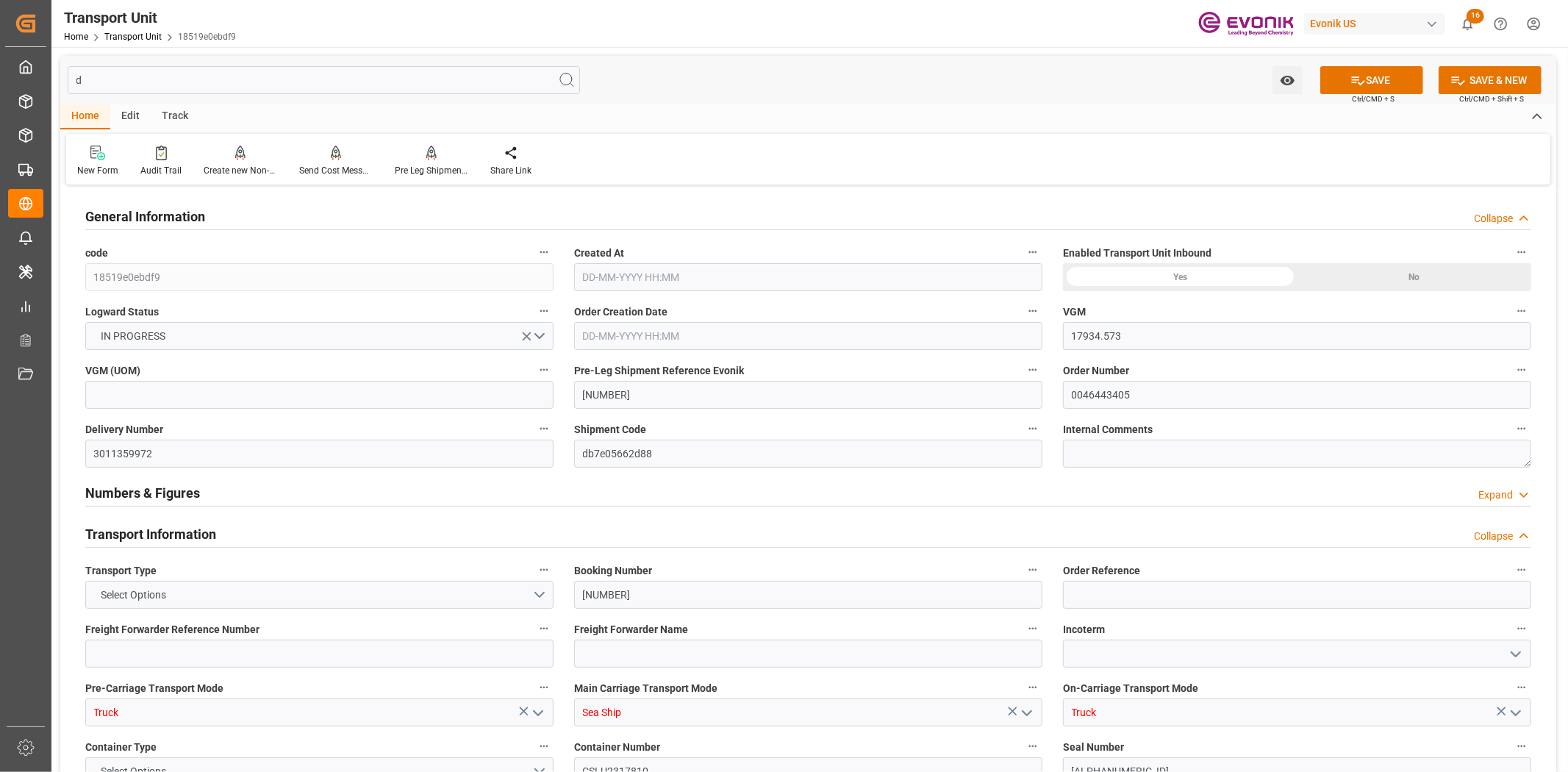 type on "de" 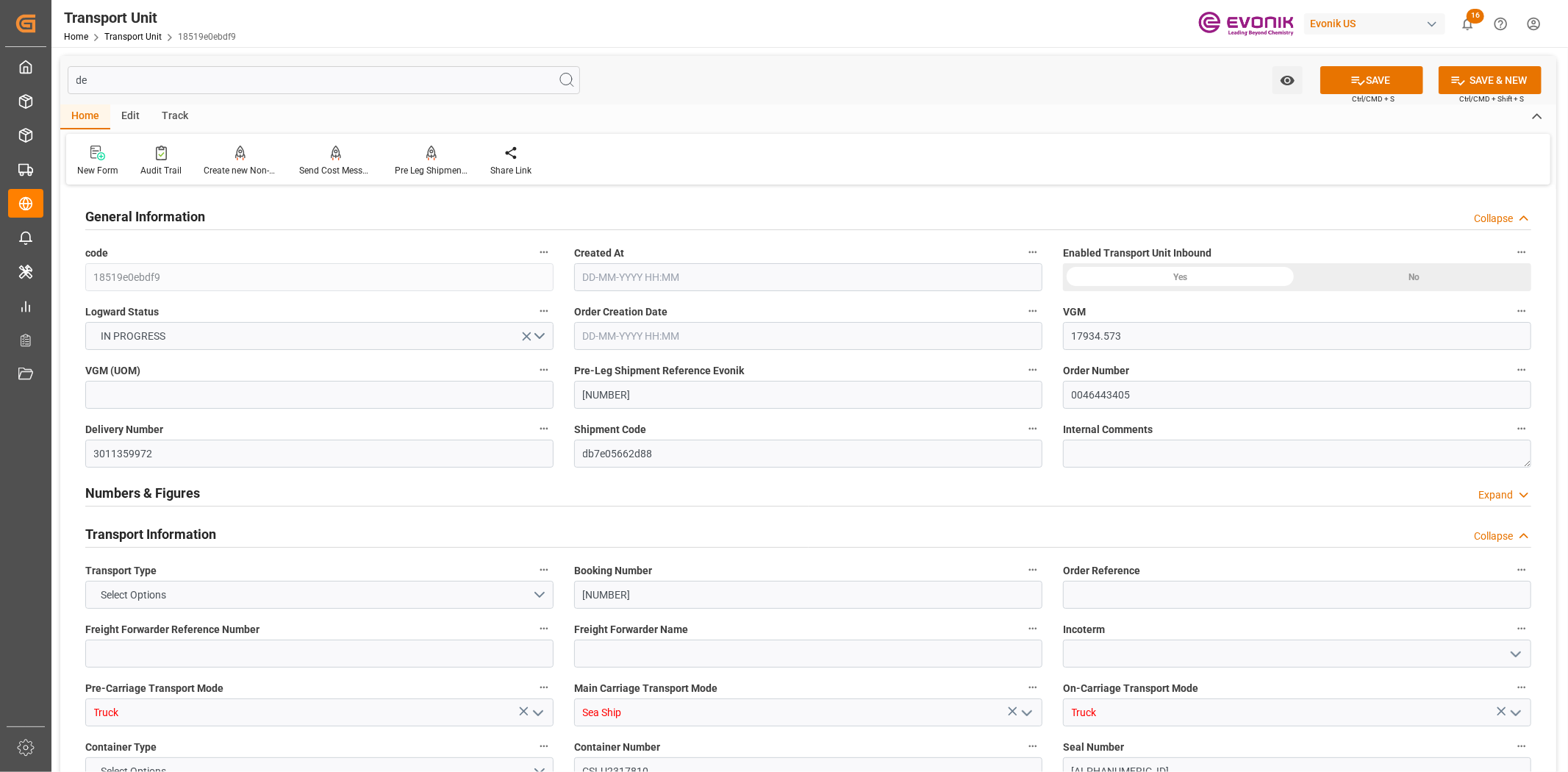 type on "02-05-2025 10:00" 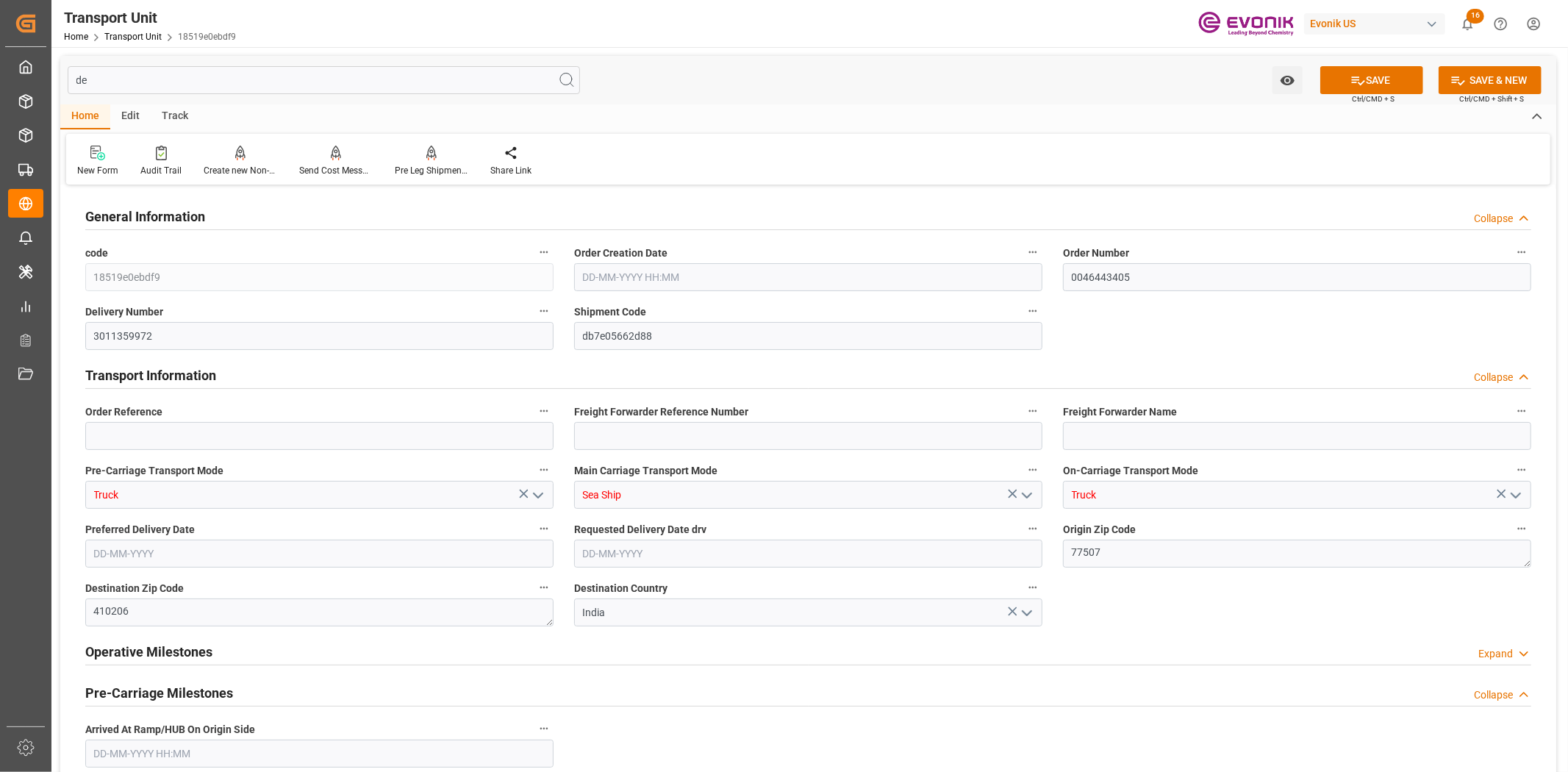 type on "05-06-2025" 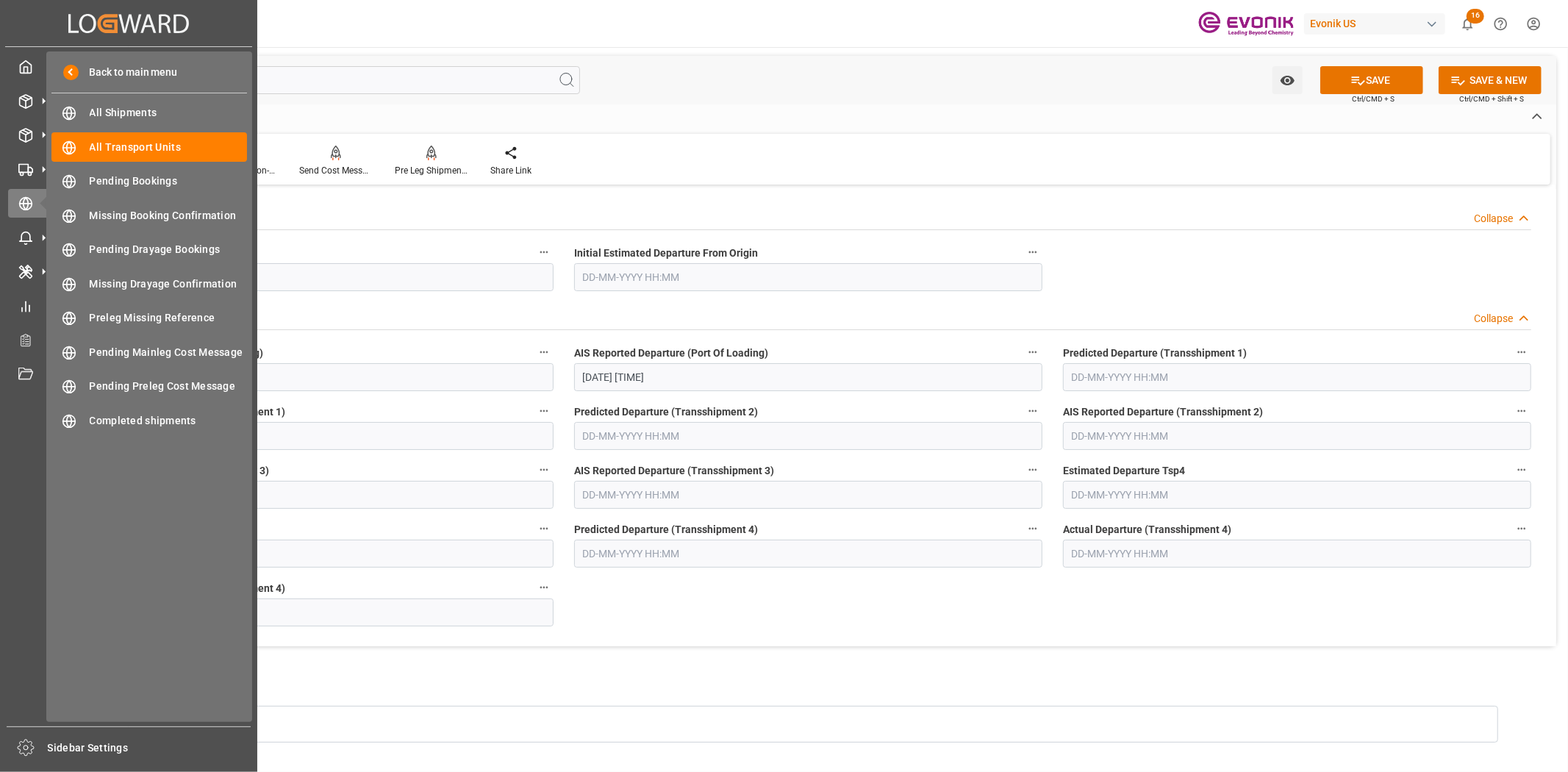drag, startPoint x: 324, startPoint y: 69, endPoint x: 0, endPoint y: 59, distance: 324.15428 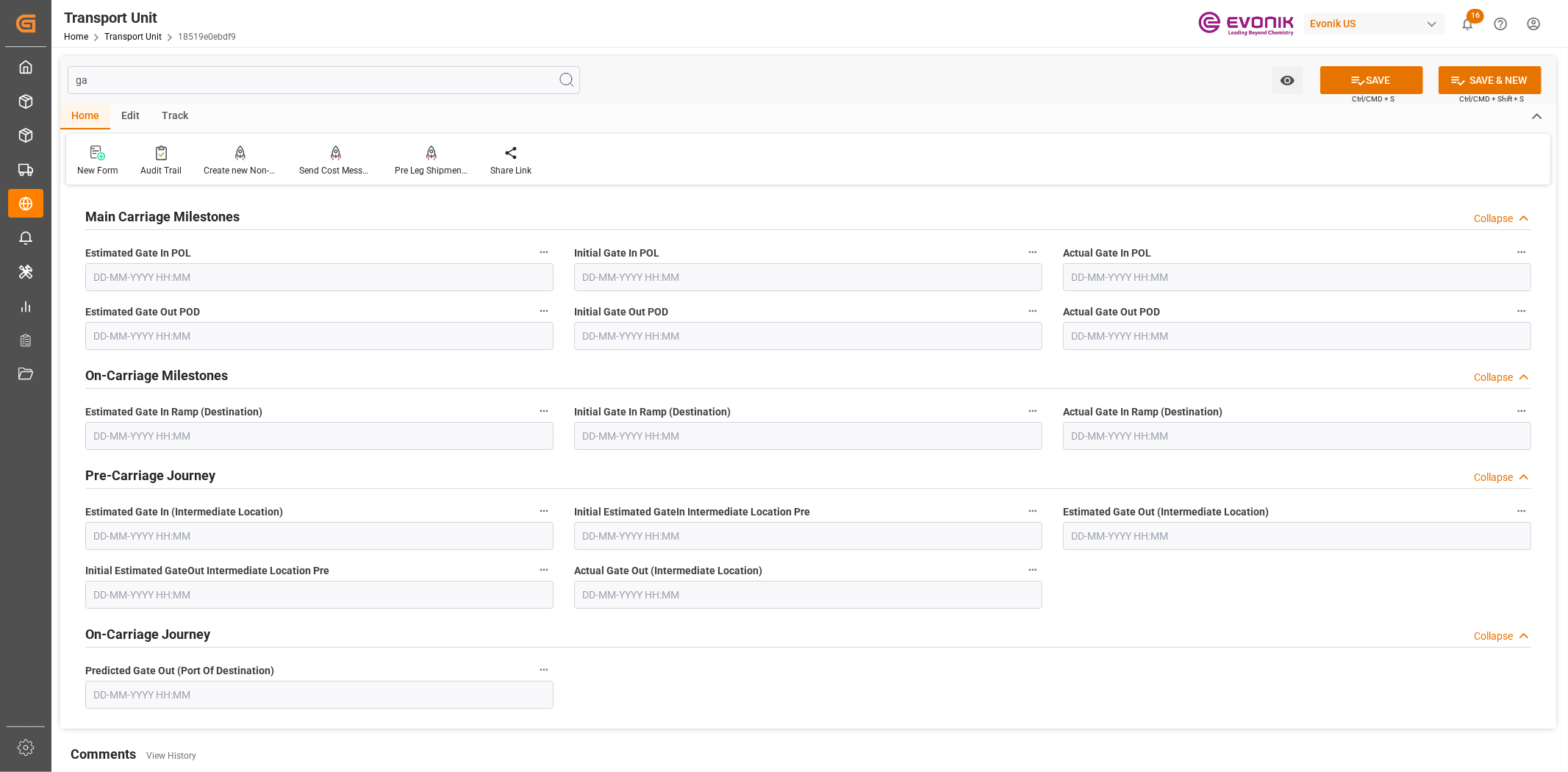 type on "gat" 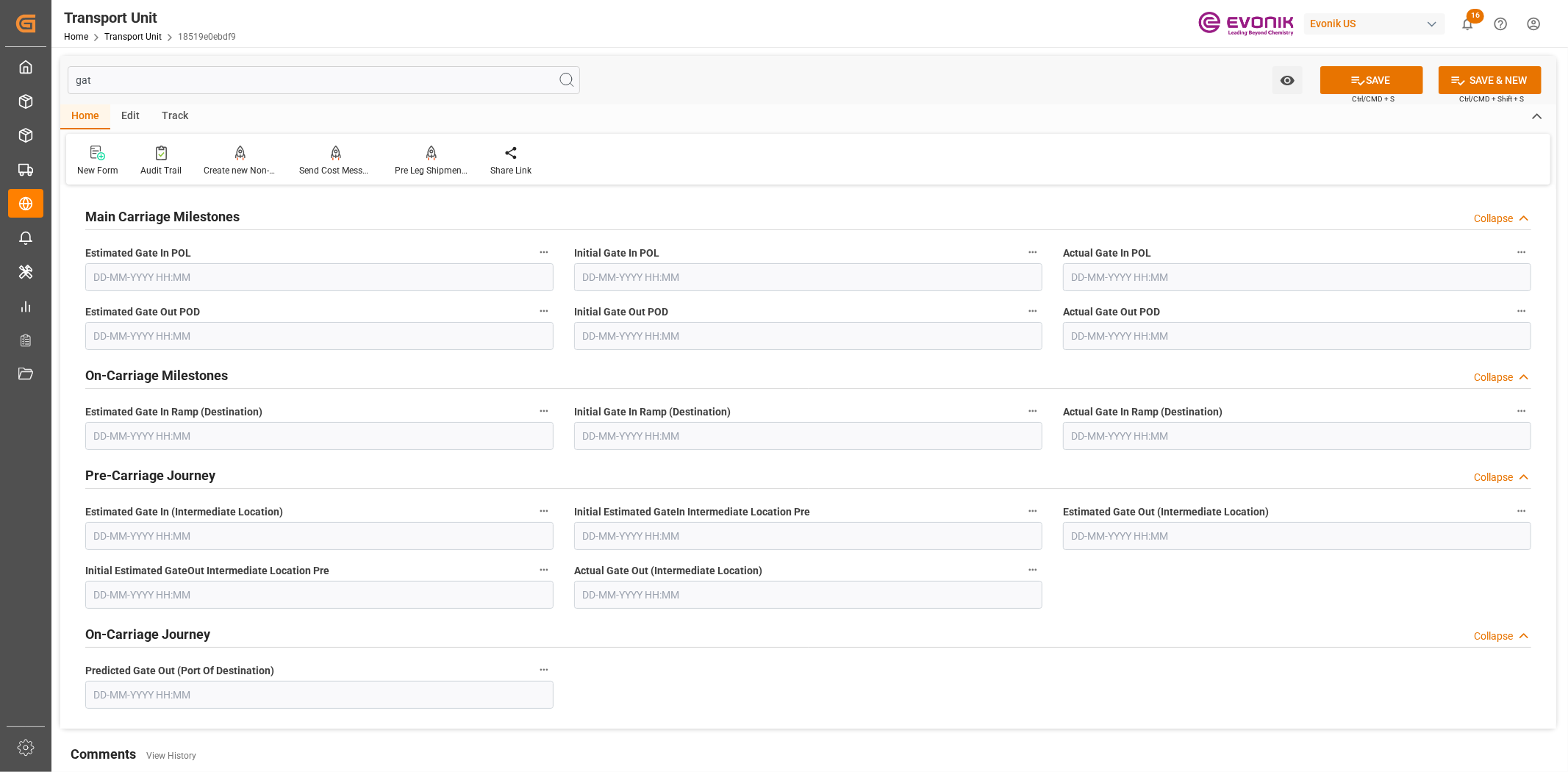type on "23-04-2025 08:40" 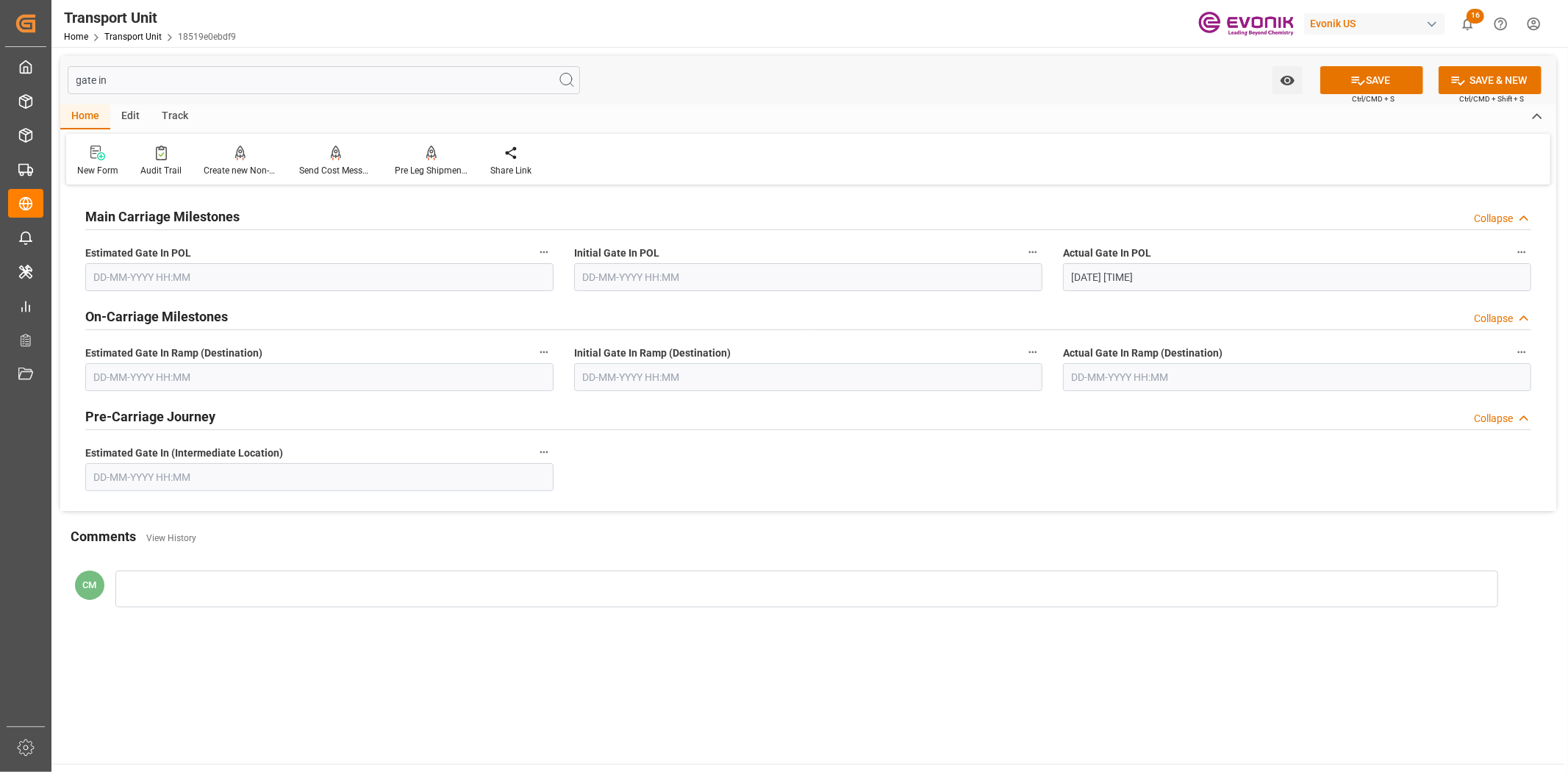 type on "gate in" 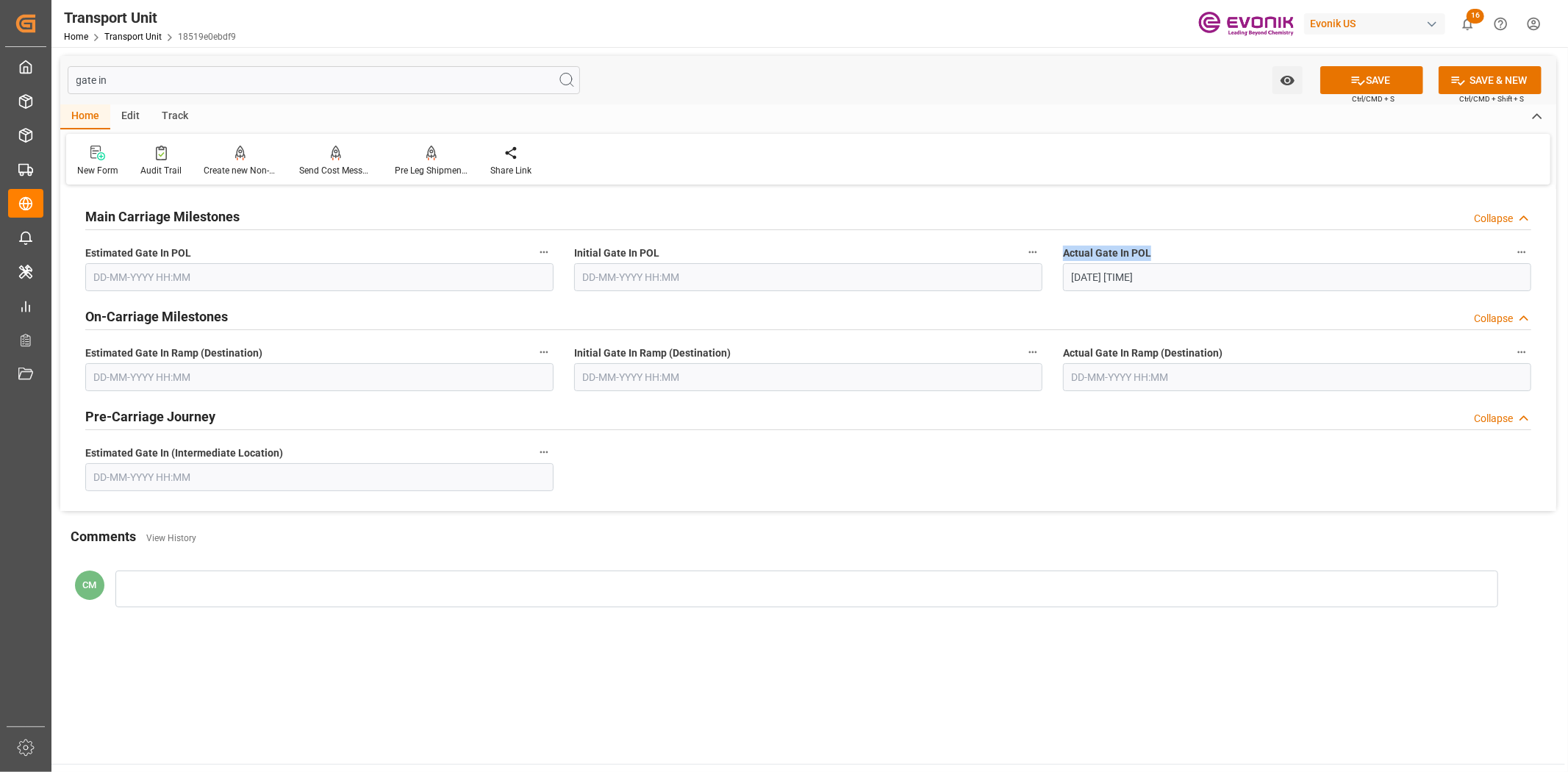 click on "Actual Gate In POL     23-04-2025 08:40" at bounding box center [1297, 267] 